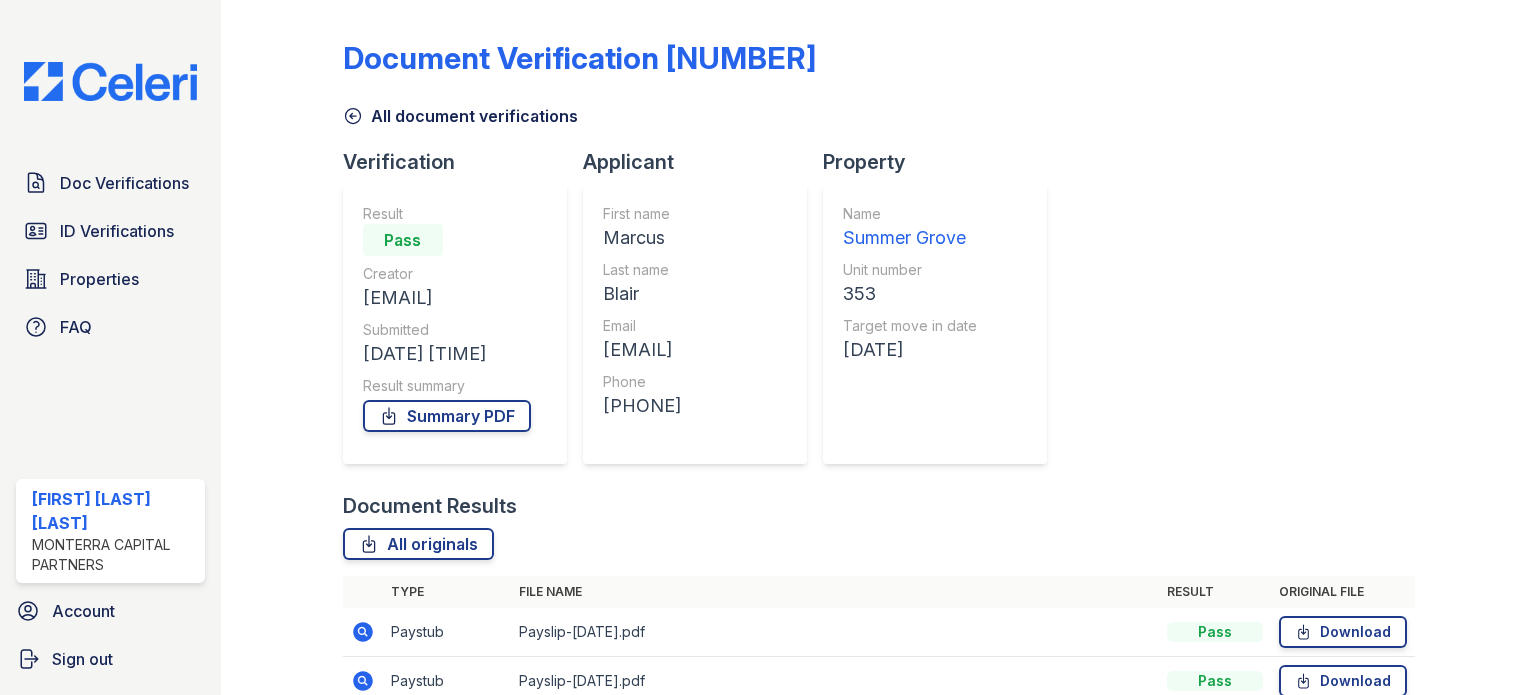 scroll, scrollTop: 0, scrollLeft: 0, axis: both 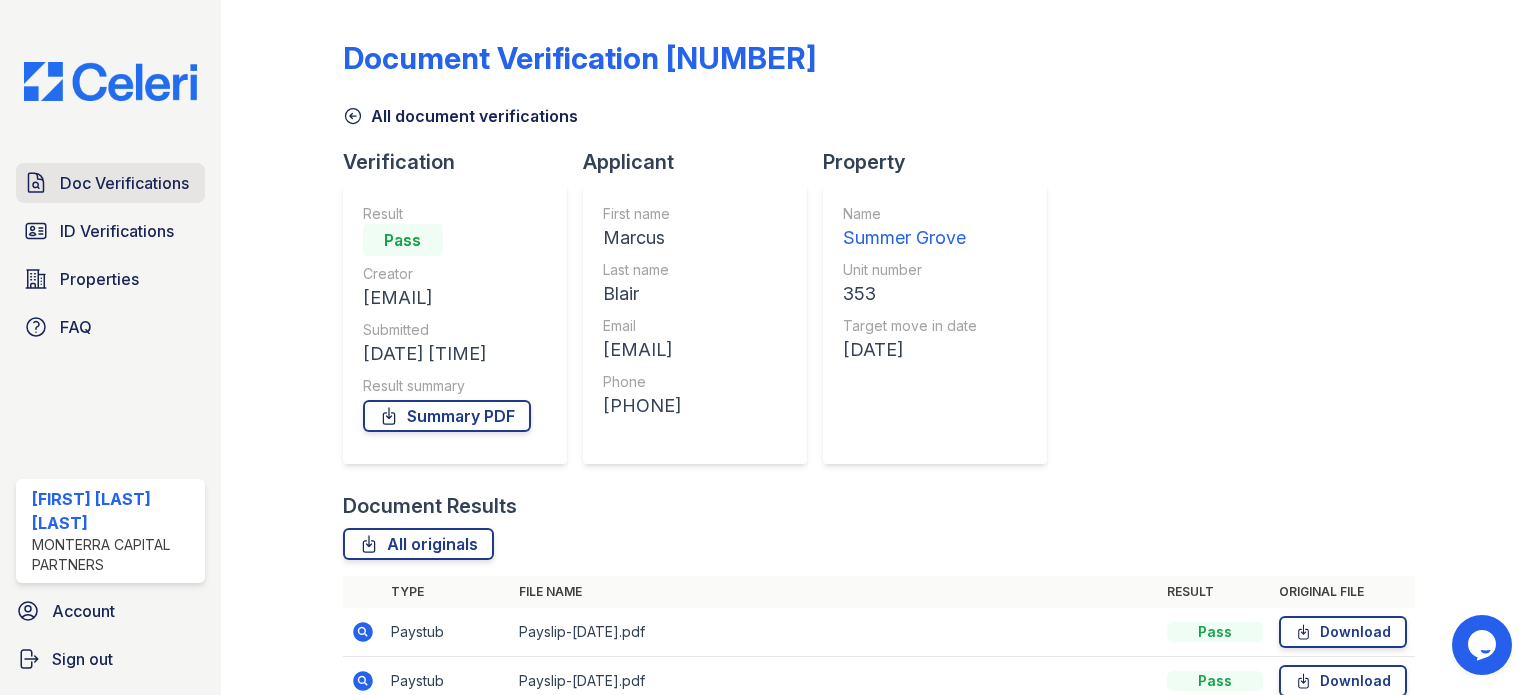 click on "Doc Verifications" at bounding box center (110, 183) 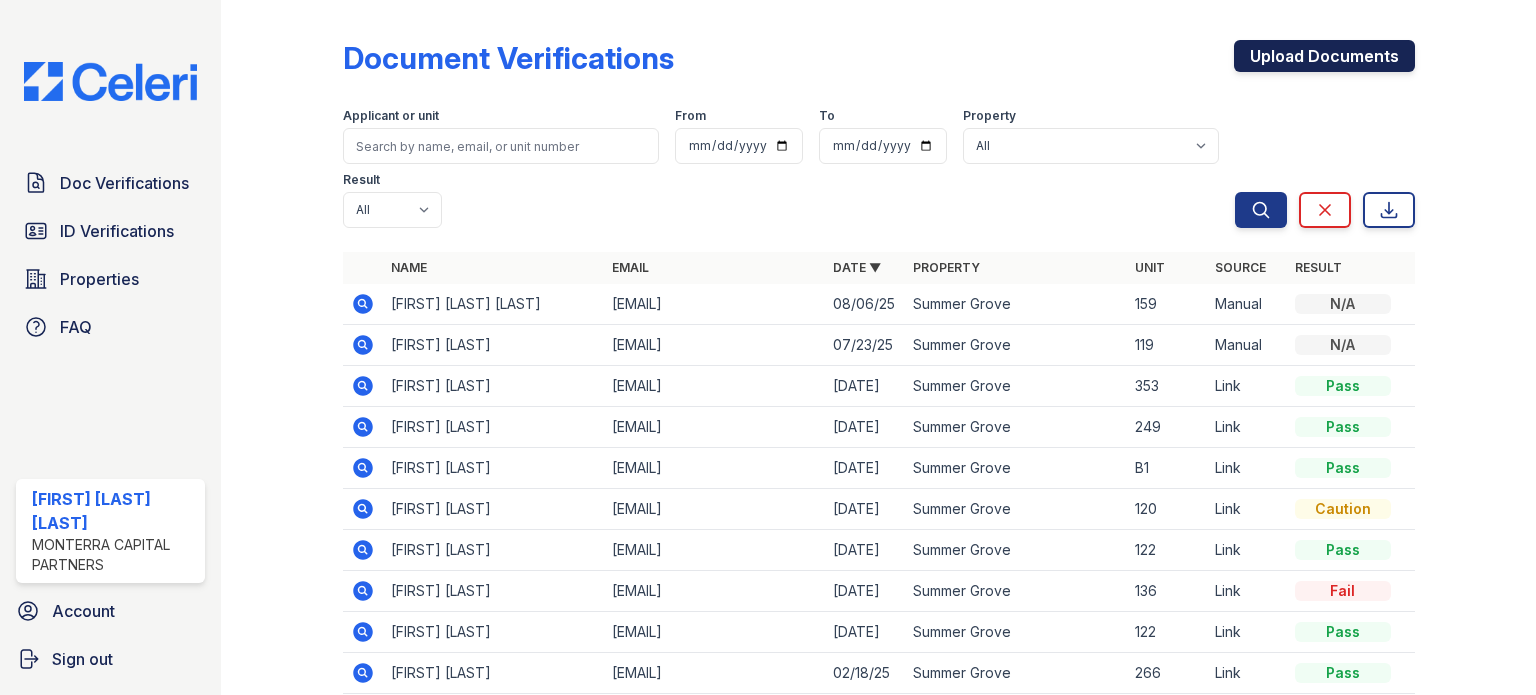 click on "Upload Documents" at bounding box center (1324, 56) 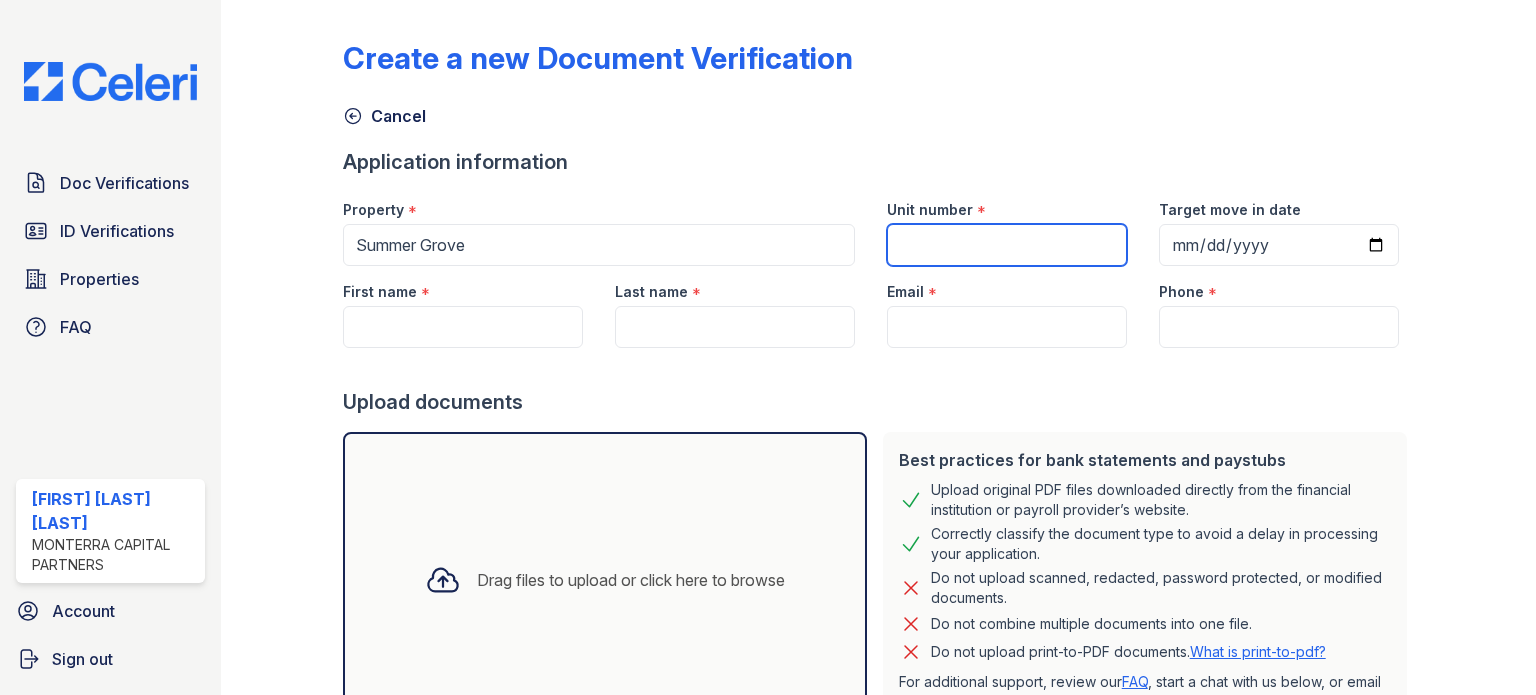 click on "Unit number" at bounding box center (1007, 245) 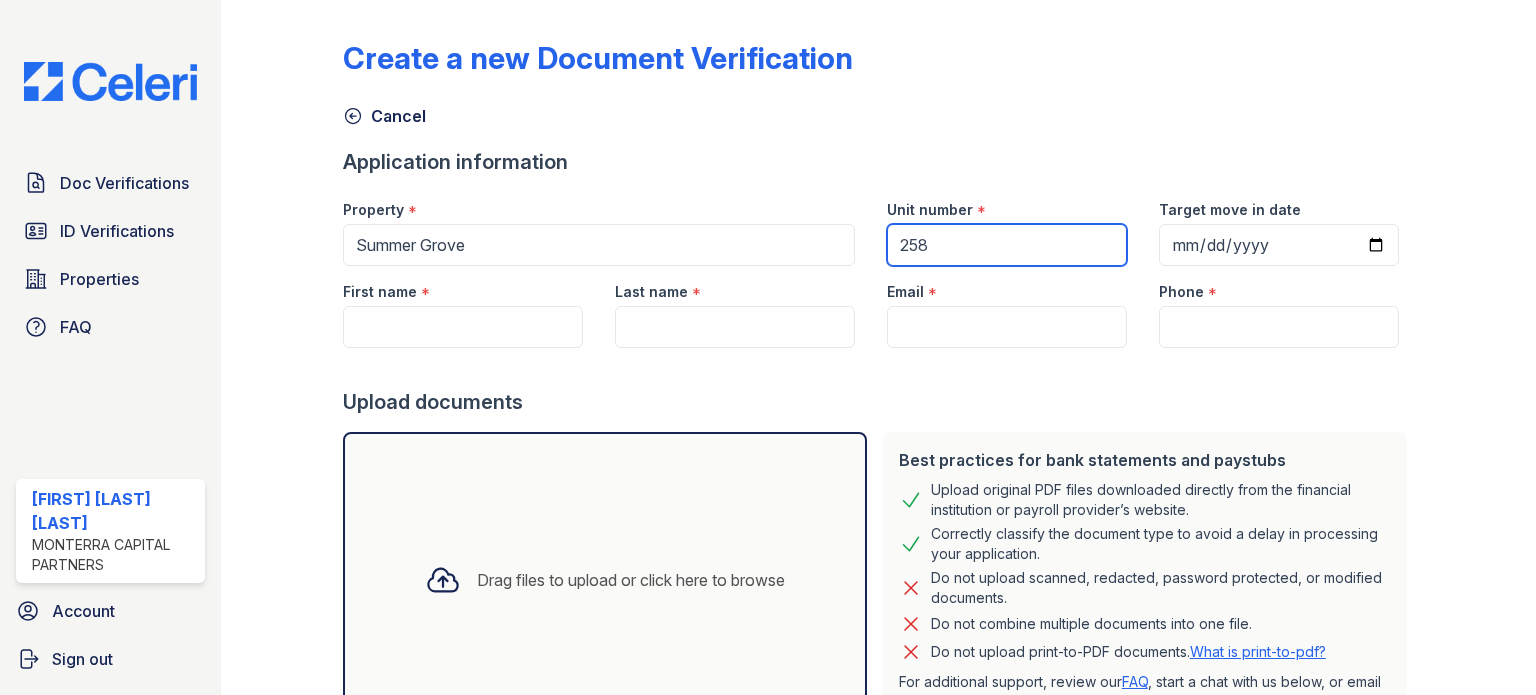type on "258" 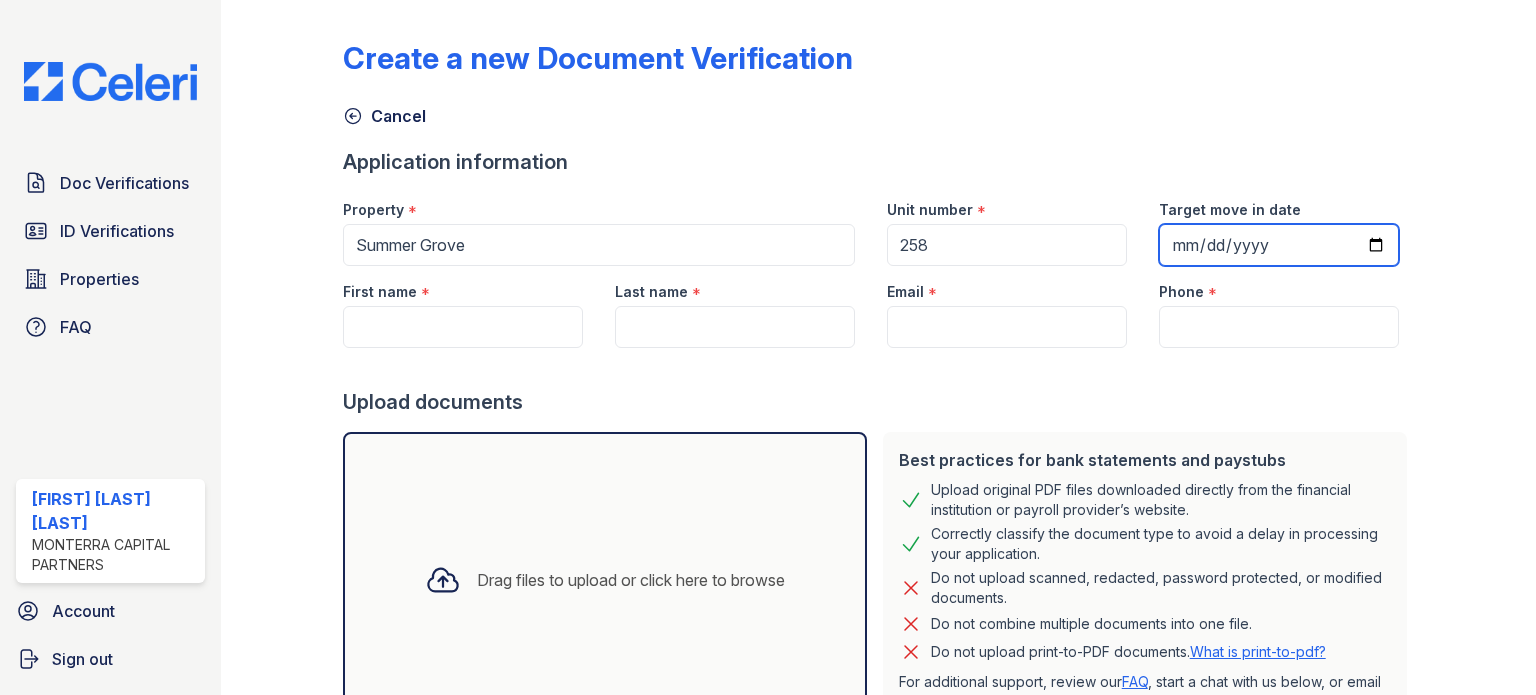 click on "Target move in date" at bounding box center [1279, 245] 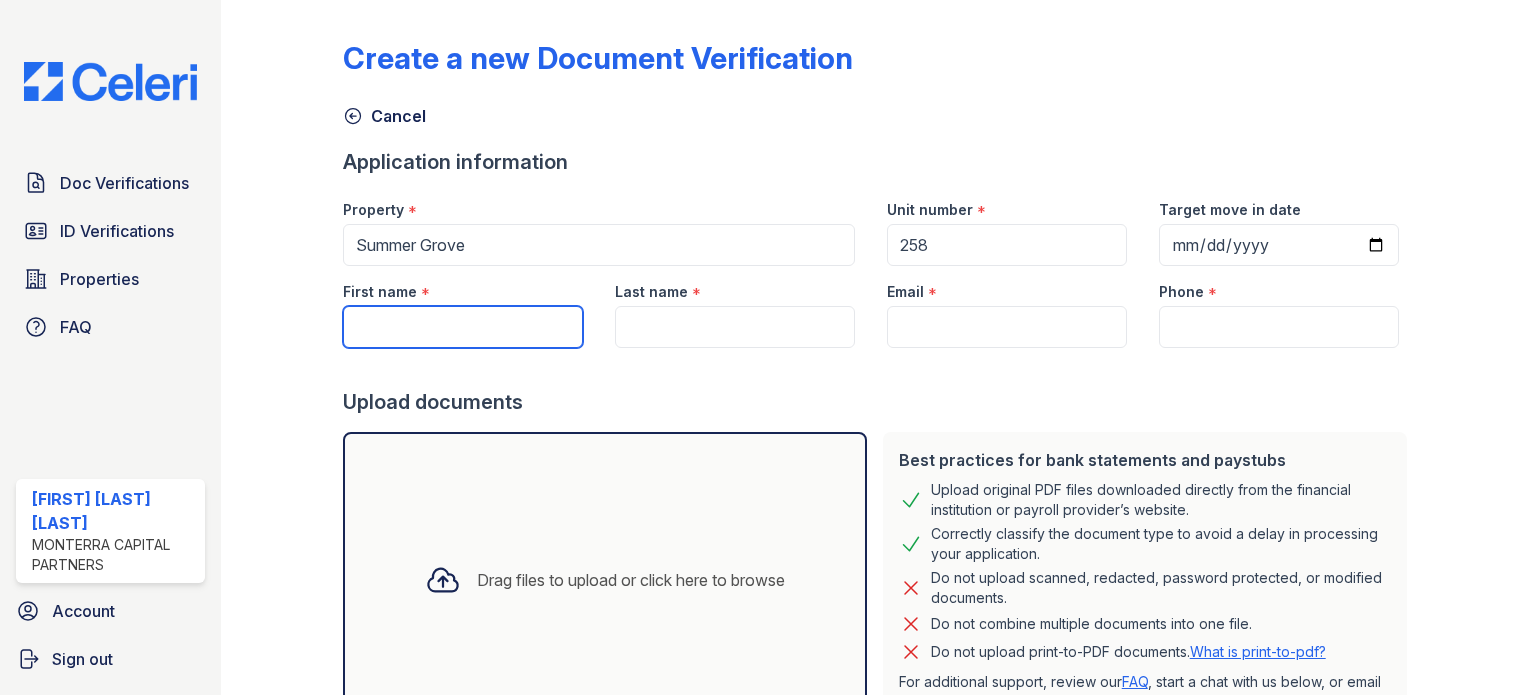 click on "First name" at bounding box center (463, 327) 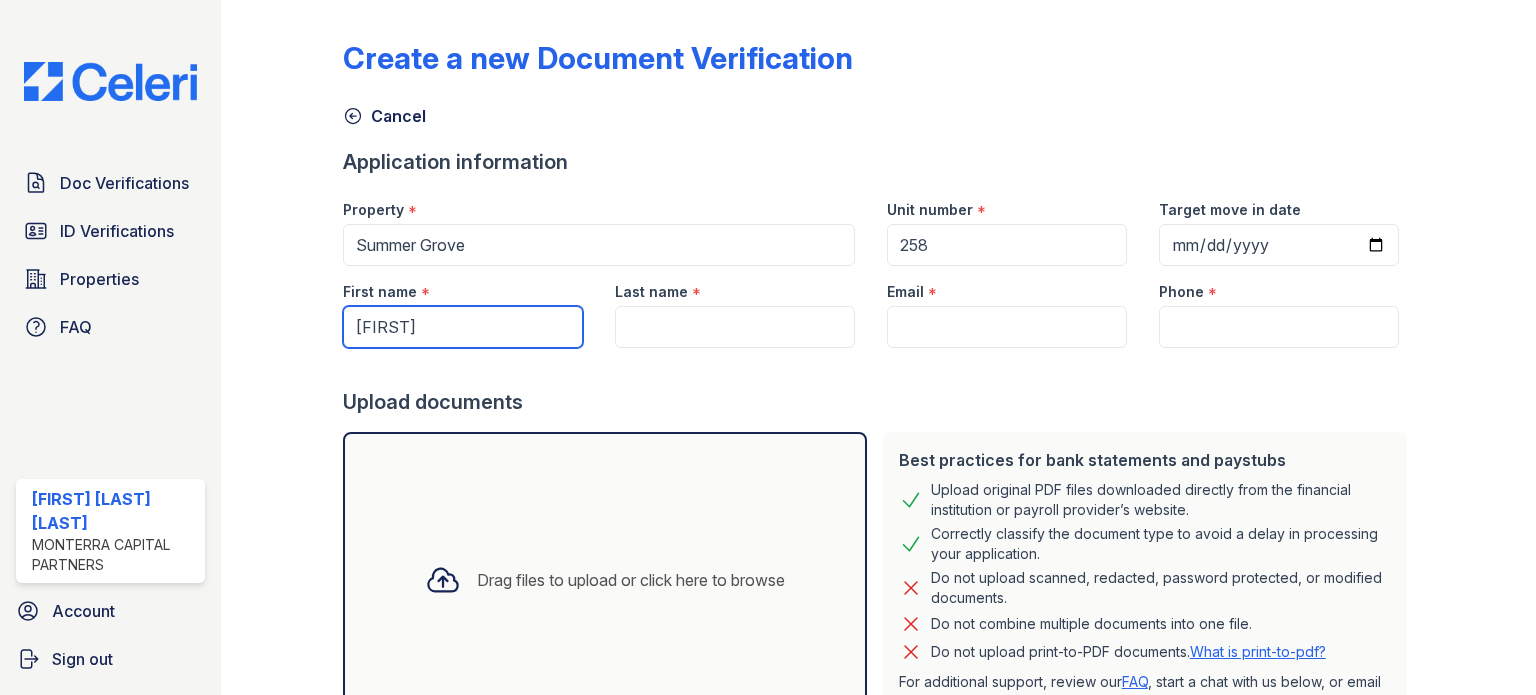 type on "[FIRST]" 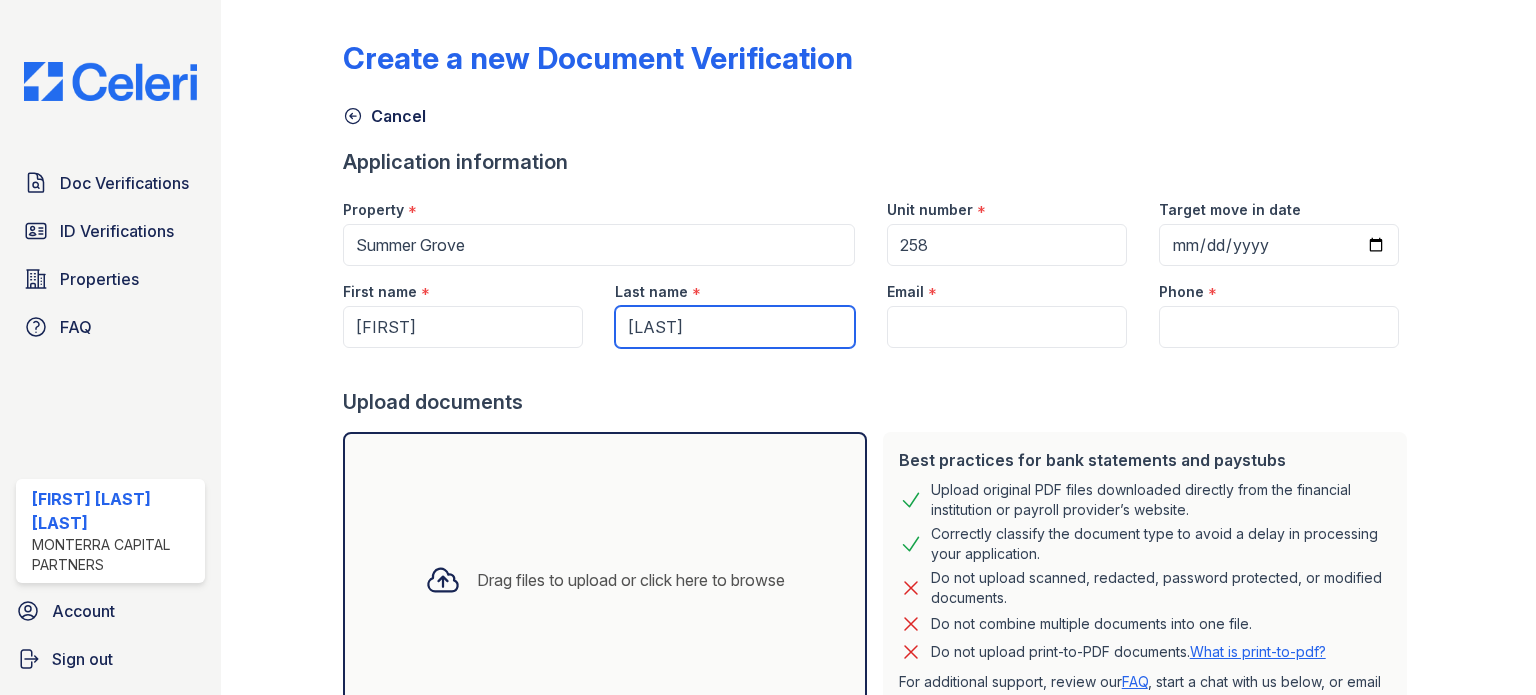 type on "[LAST]" 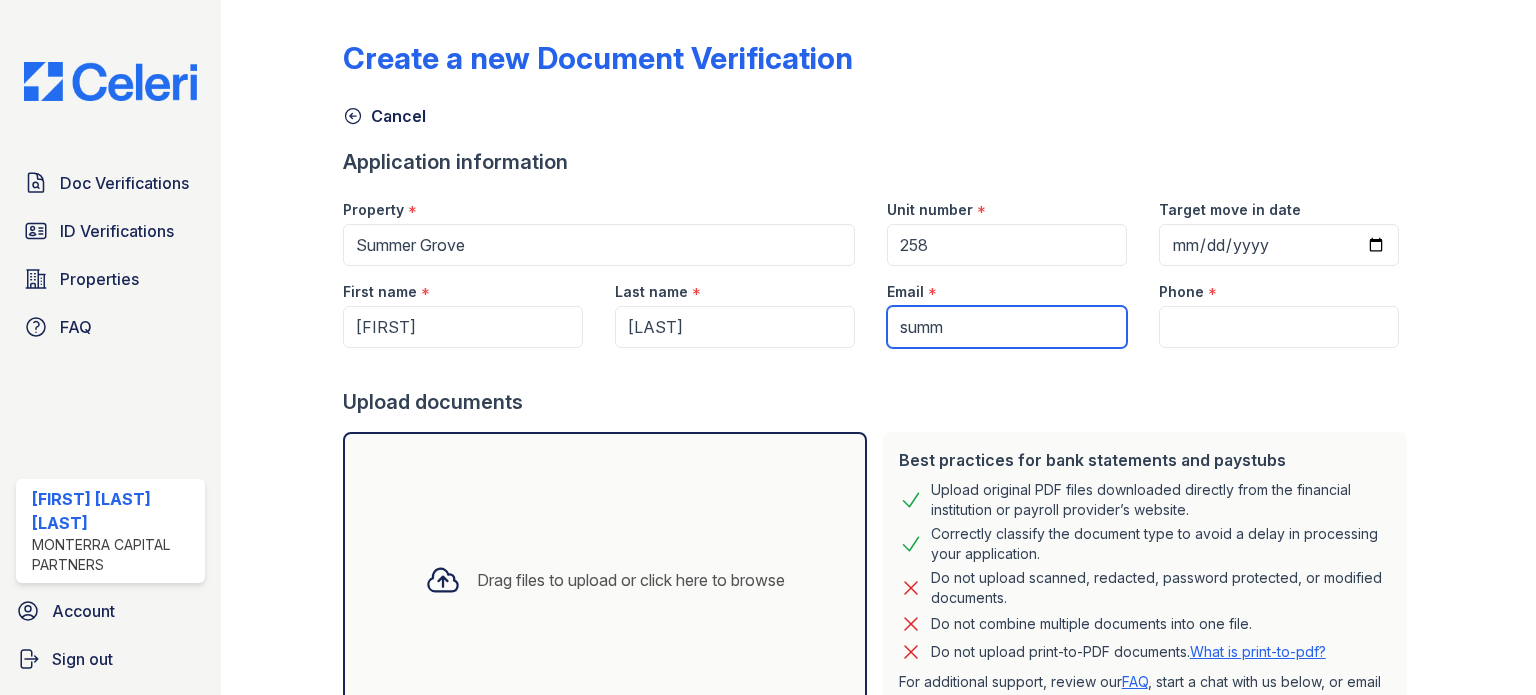 type on "[EMAIL]" 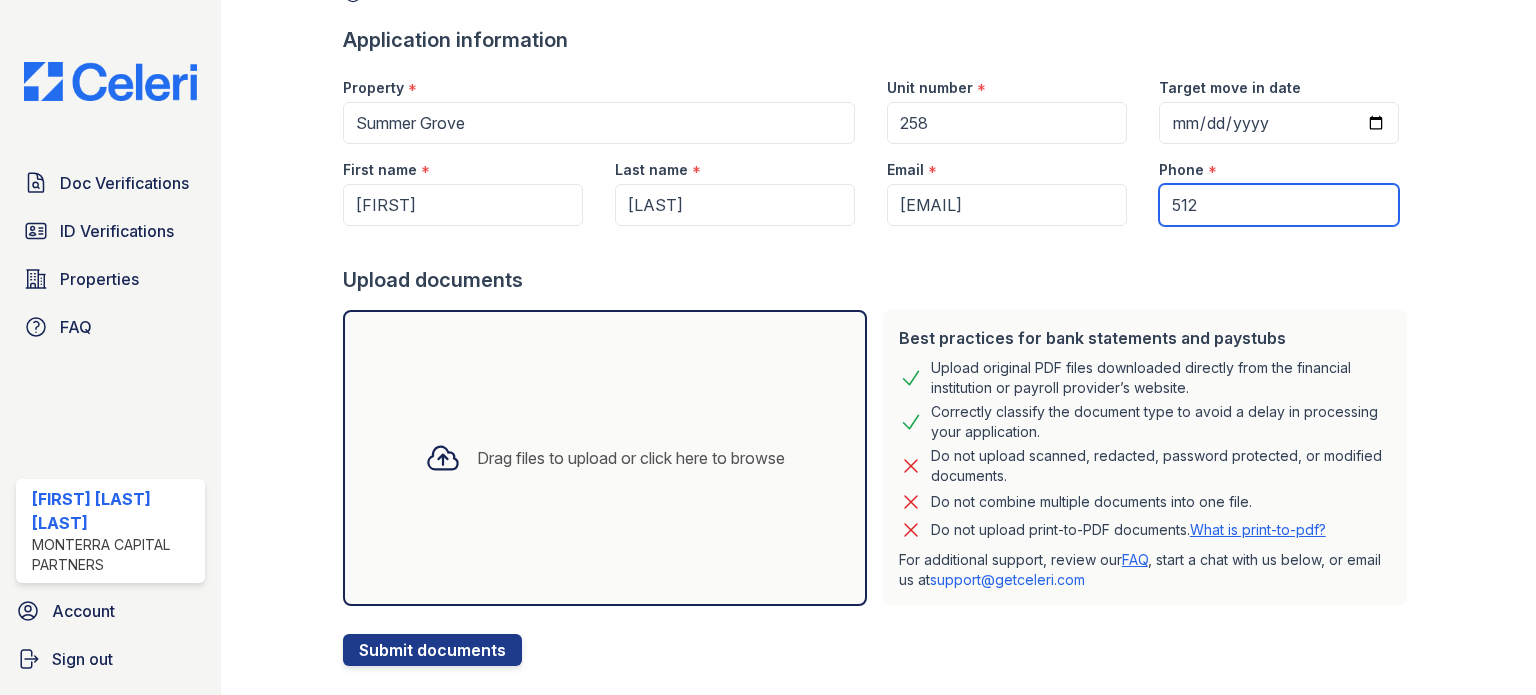 scroll, scrollTop: 160, scrollLeft: 0, axis: vertical 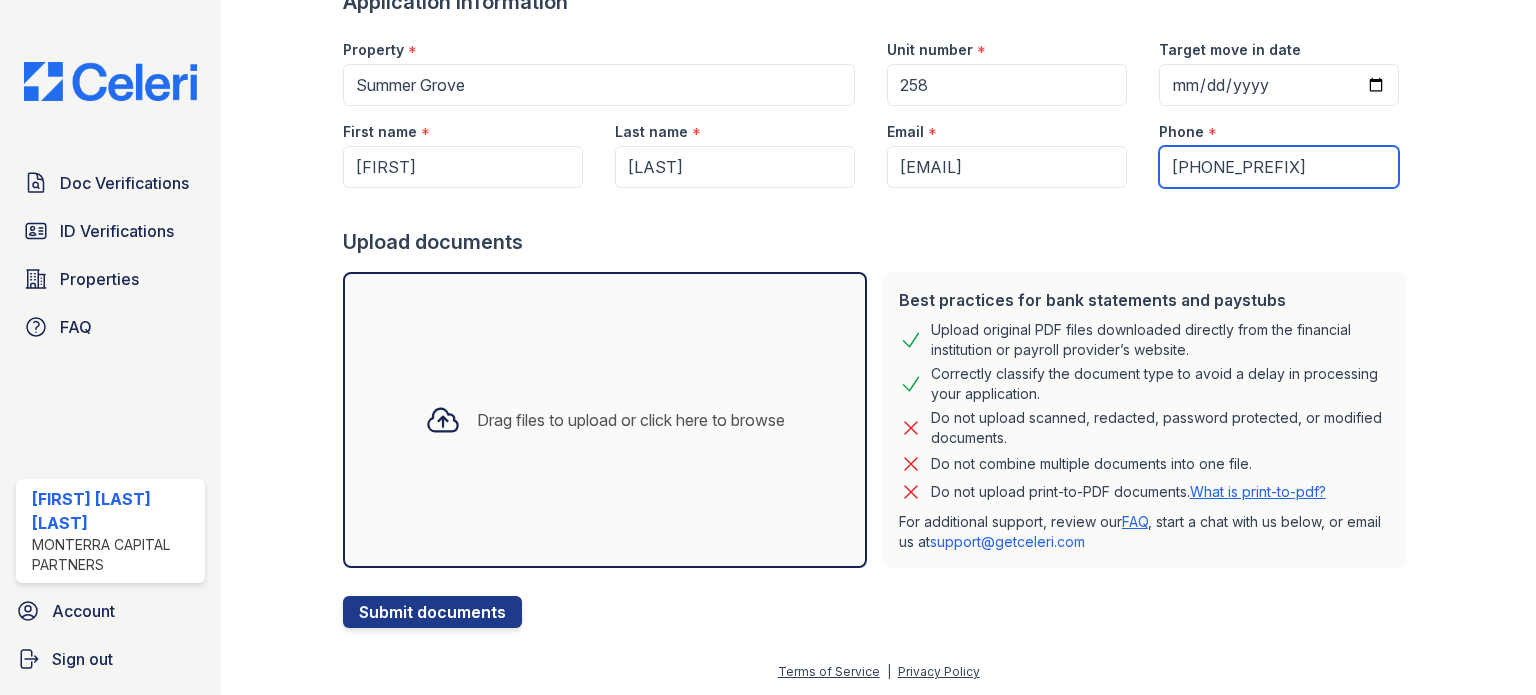 type on "5123316820" 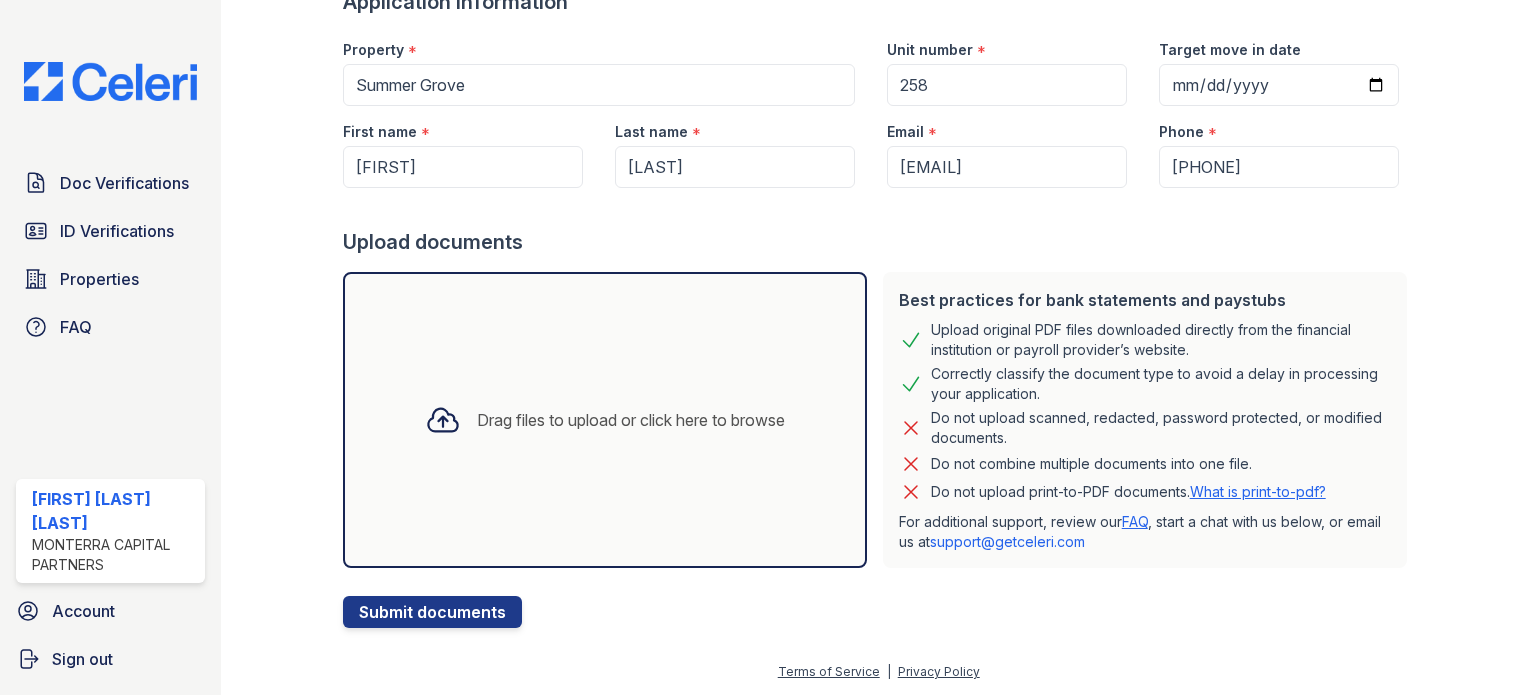click on "Drag files to upload or click here to browse" at bounding box center [605, 420] 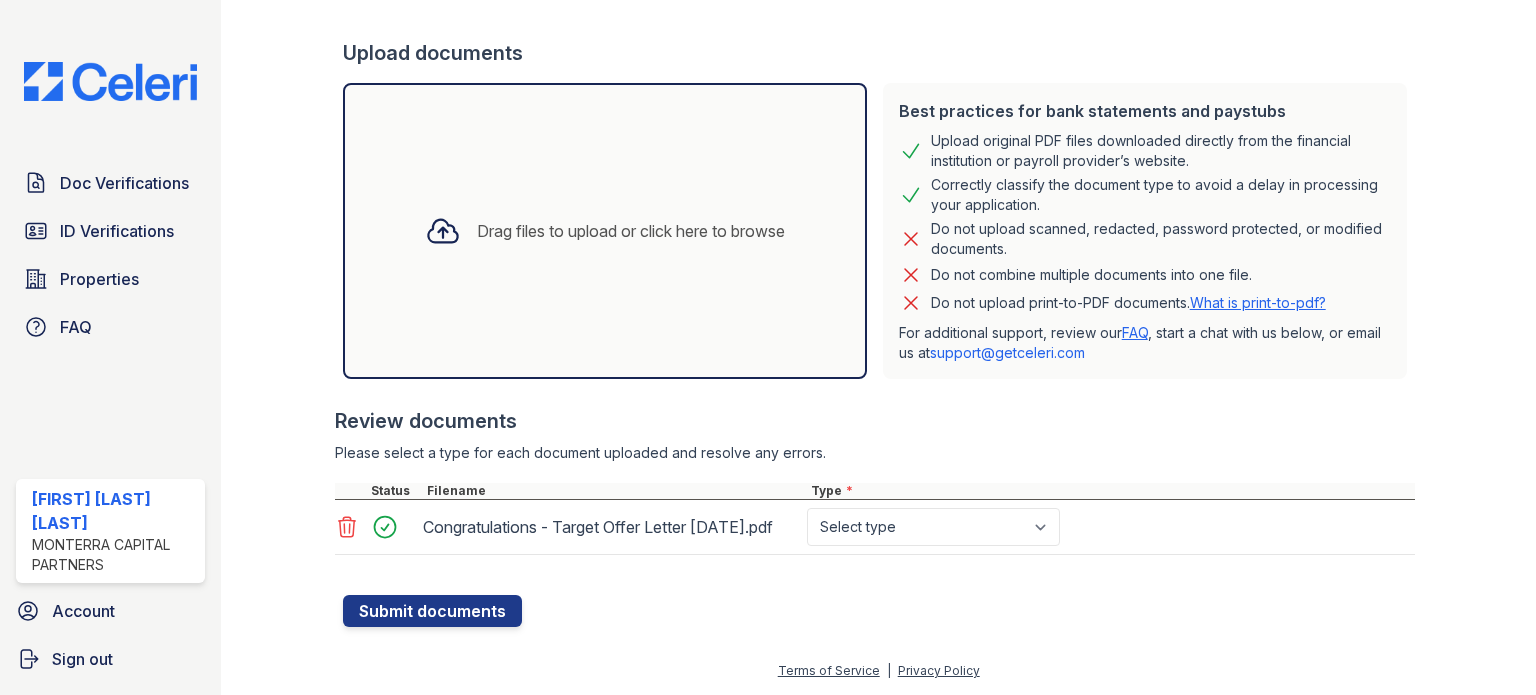 scroll, scrollTop: 365, scrollLeft: 0, axis: vertical 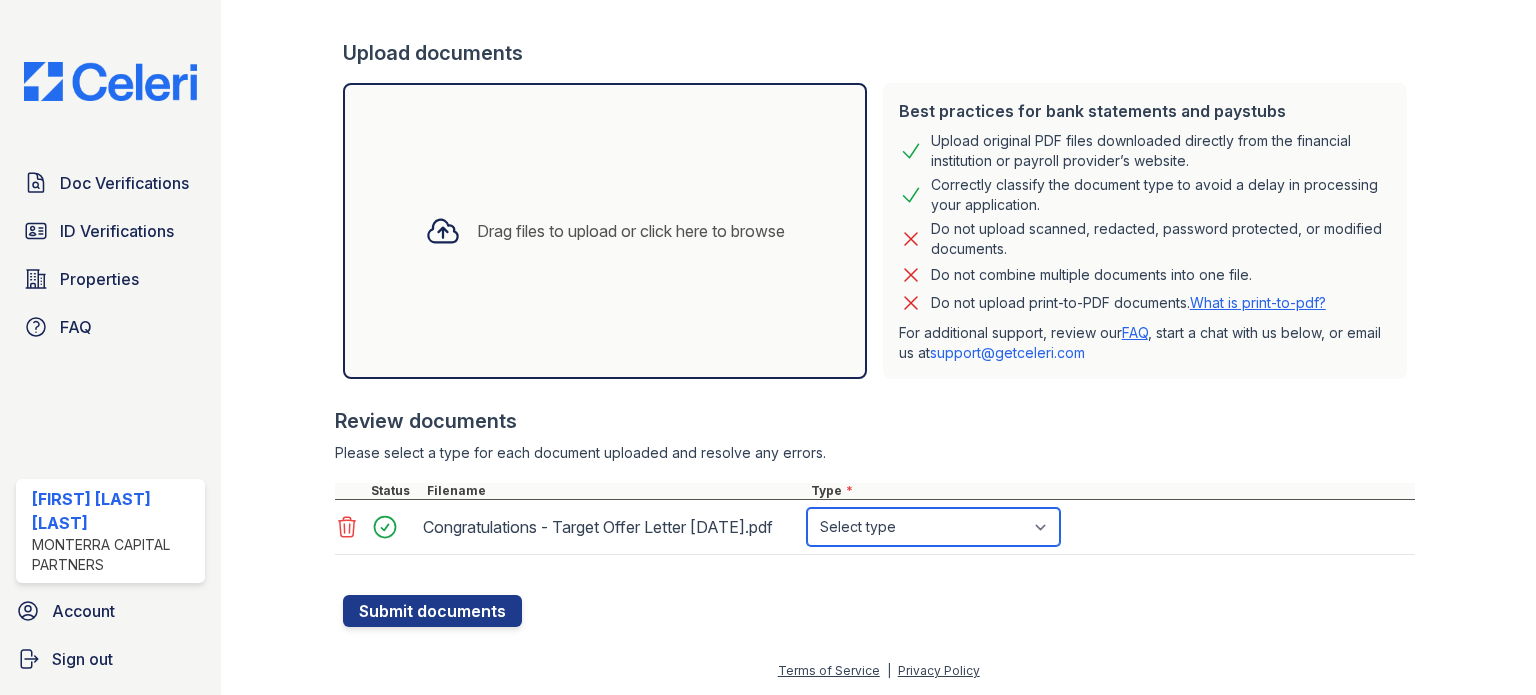 click on "Select type
Paystub
Bank Statement
Offer Letter
Tax Documents
Benefit Award Letter
Investment Account Statement
Other" at bounding box center (933, 527) 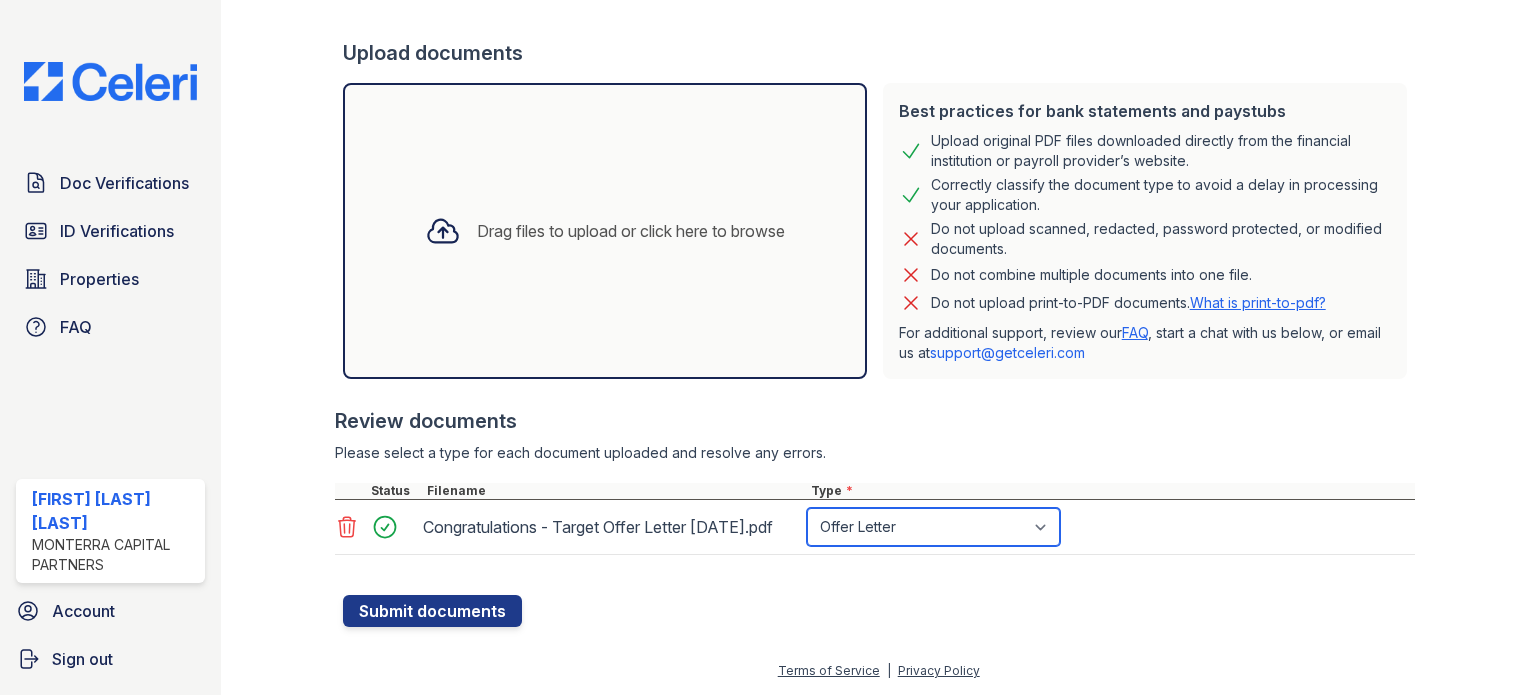 click on "Select type
Paystub
Bank Statement
Offer Letter
Tax Documents
Benefit Award Letter
Investment Account Statement
Other" at bounding box center (933, 527) 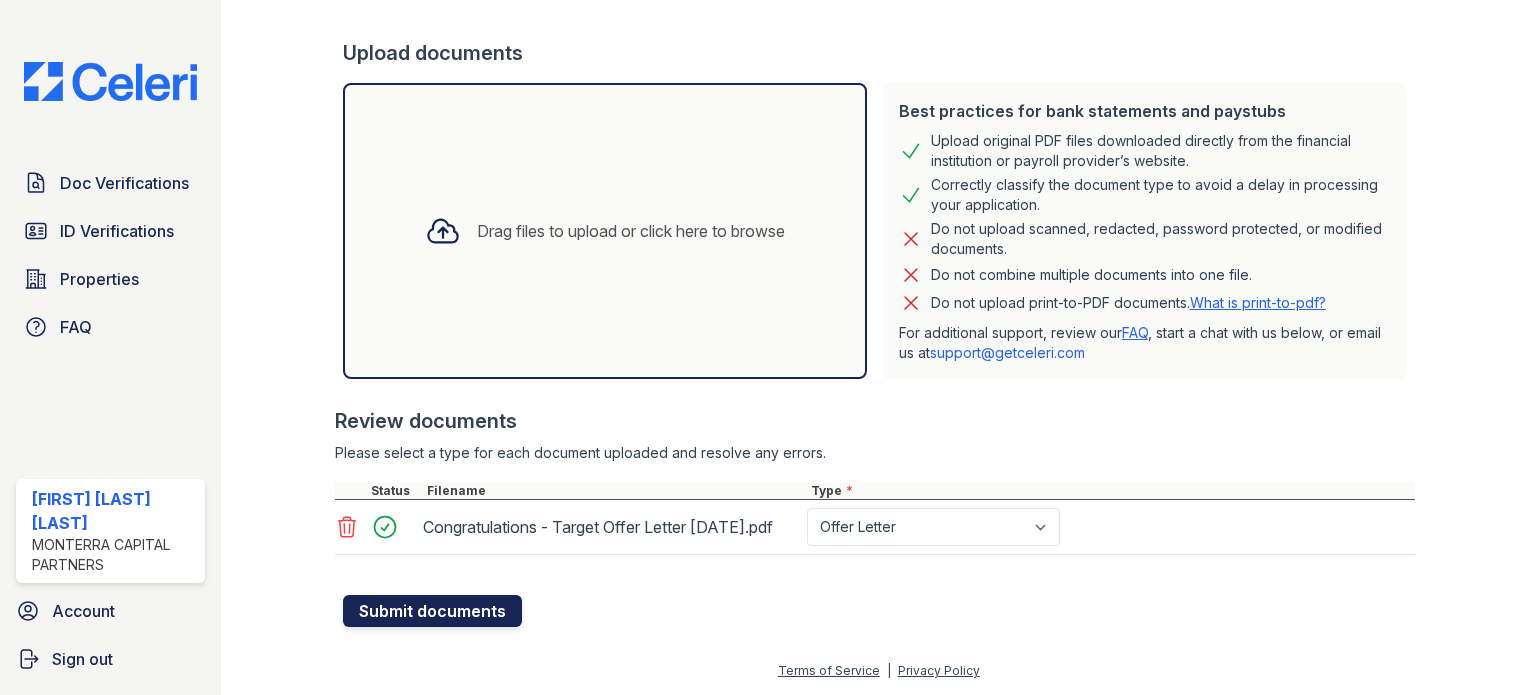 click on "Submit documents" at bounding box center [432, 611] 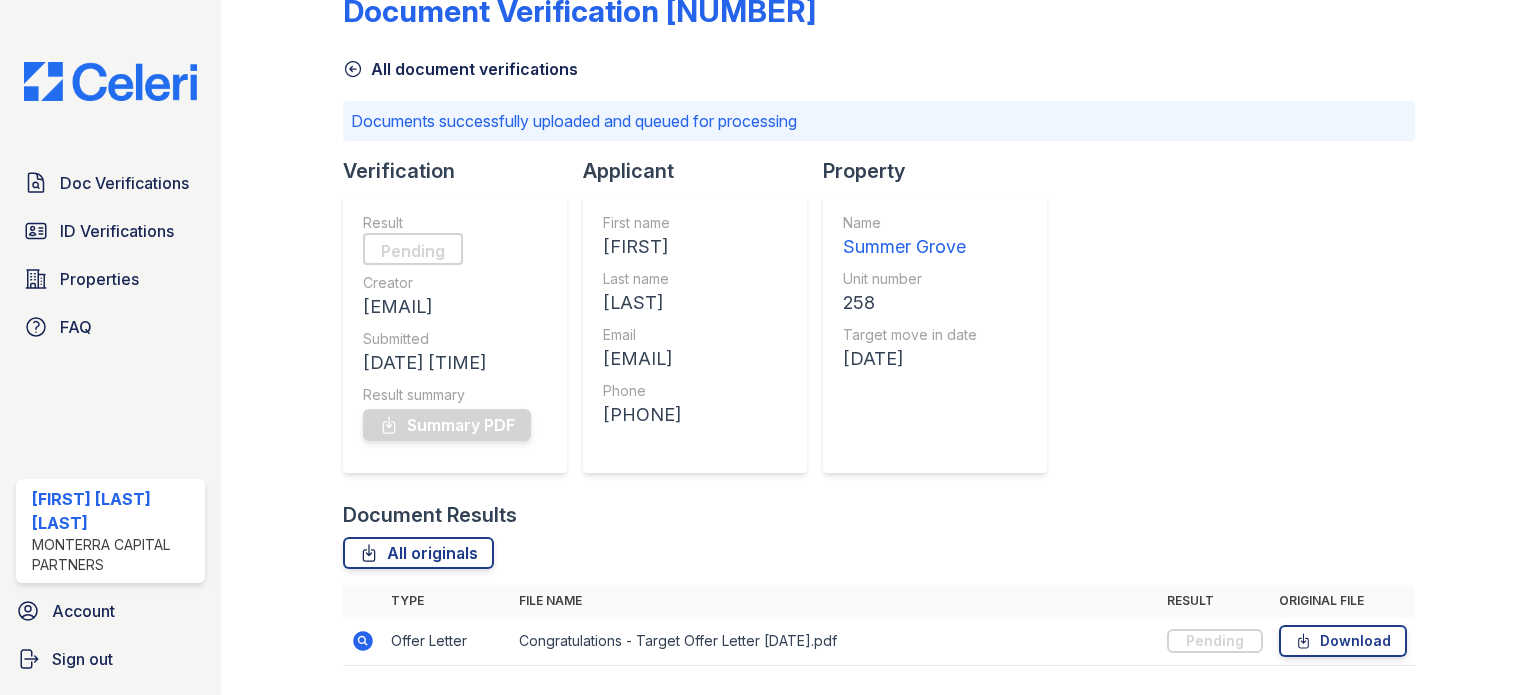 scroll, scrollTop: 0, scrollLeft: 0, axis: both 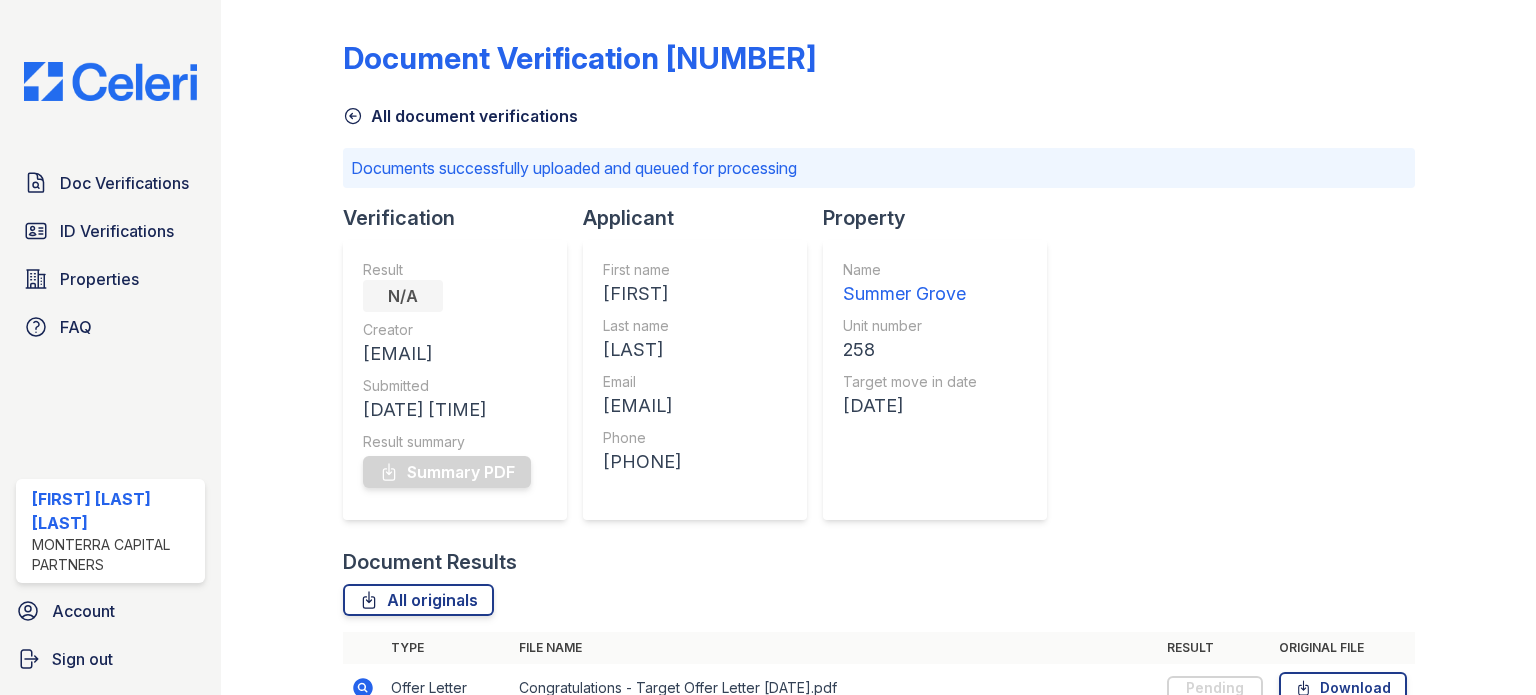 click on "Document Verification [NUMBER]" at bounding box center (879, 66) 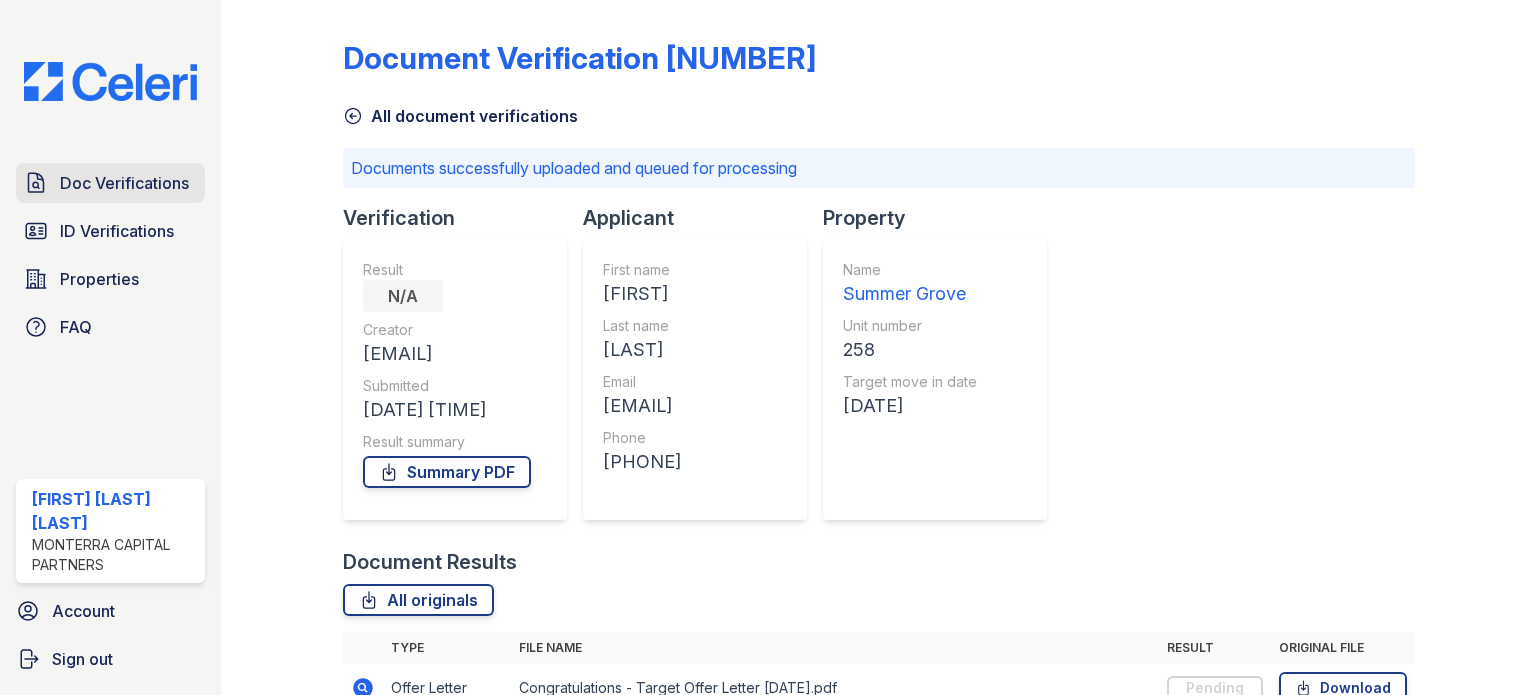 click on "Doc Verifications" at bounding box center [124, 183] 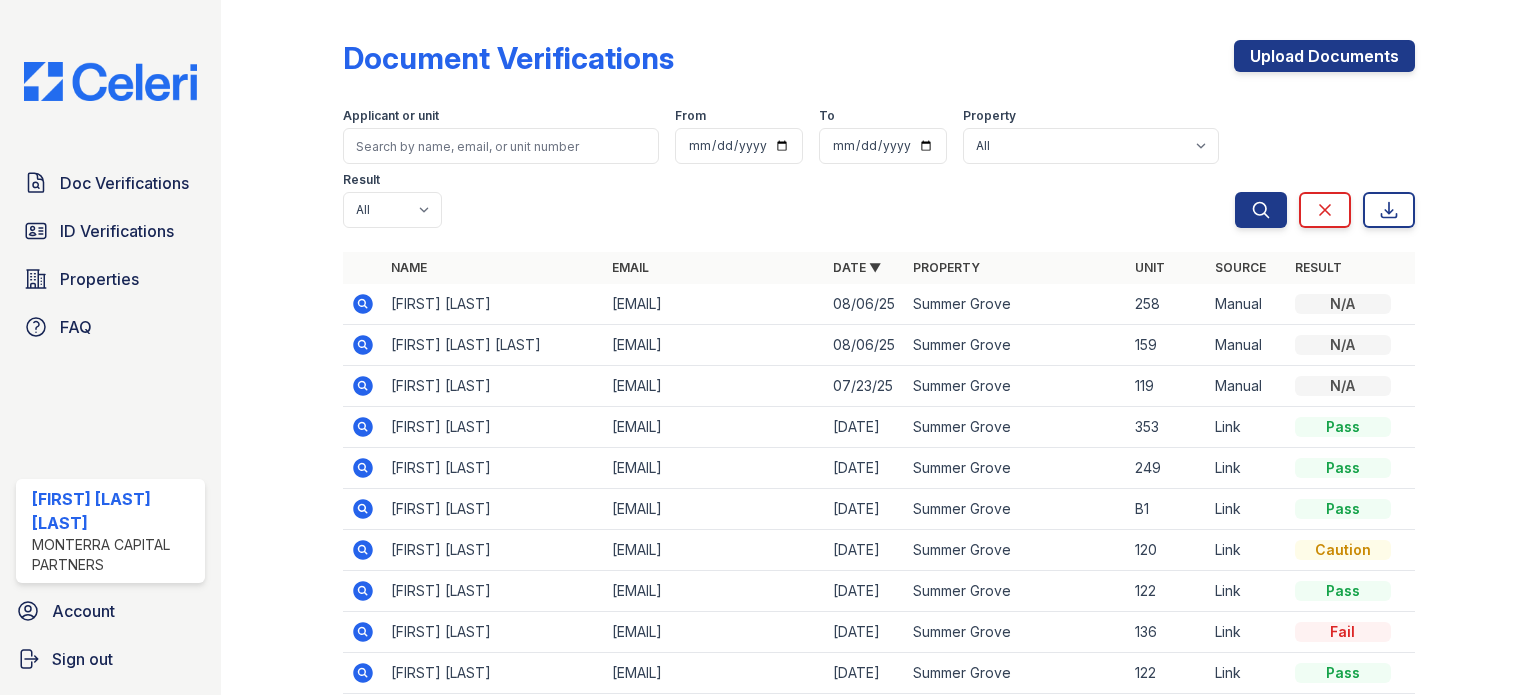 click 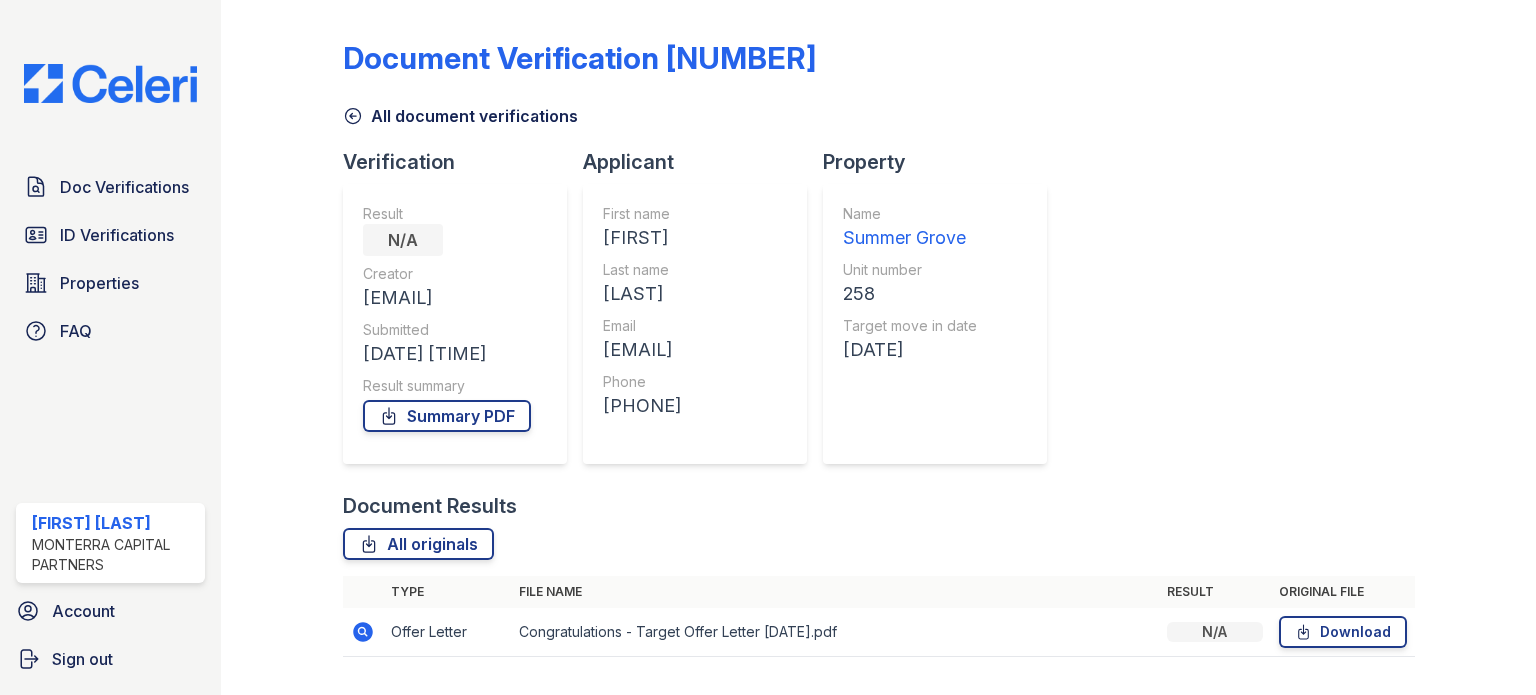 scroll, scrollTop: 0, scrollLeft: 0, axis: both 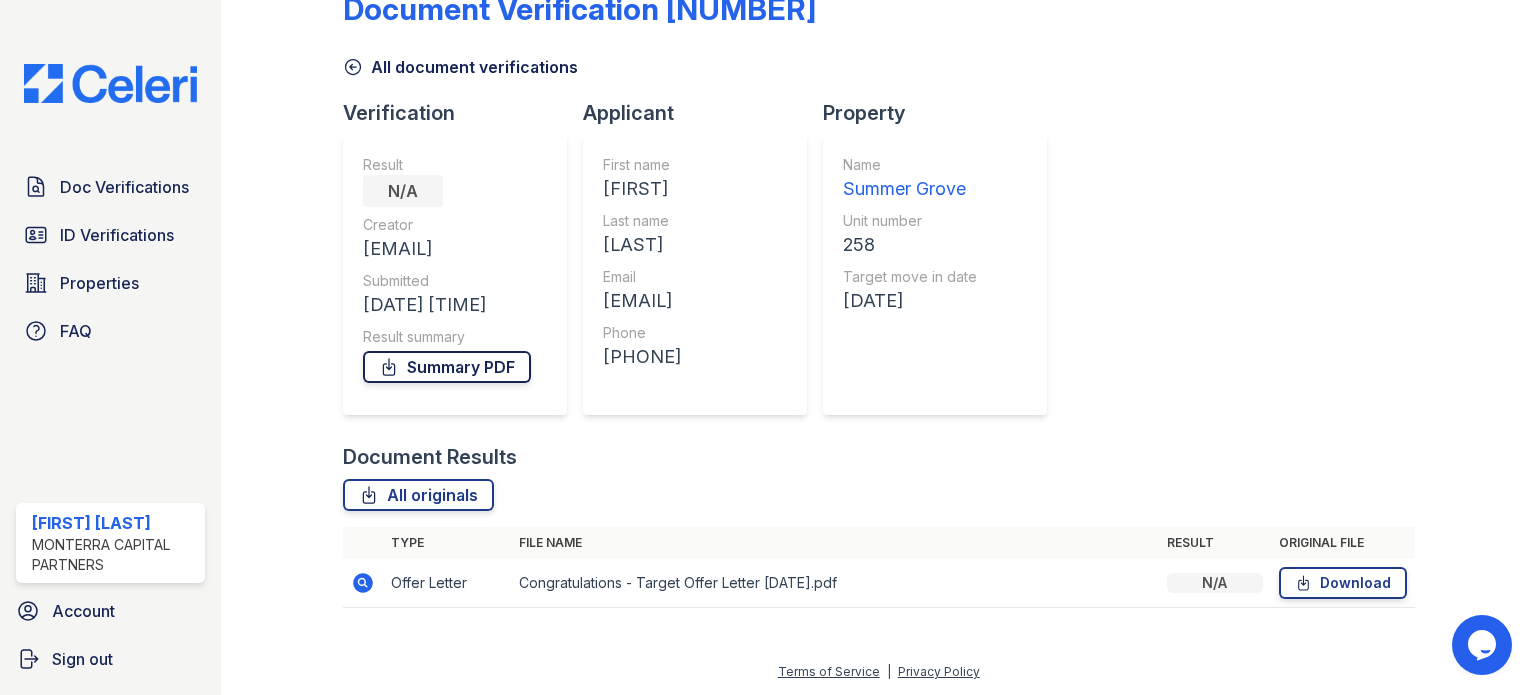 click on "Summary PDF" at bounding box center (447, 367) 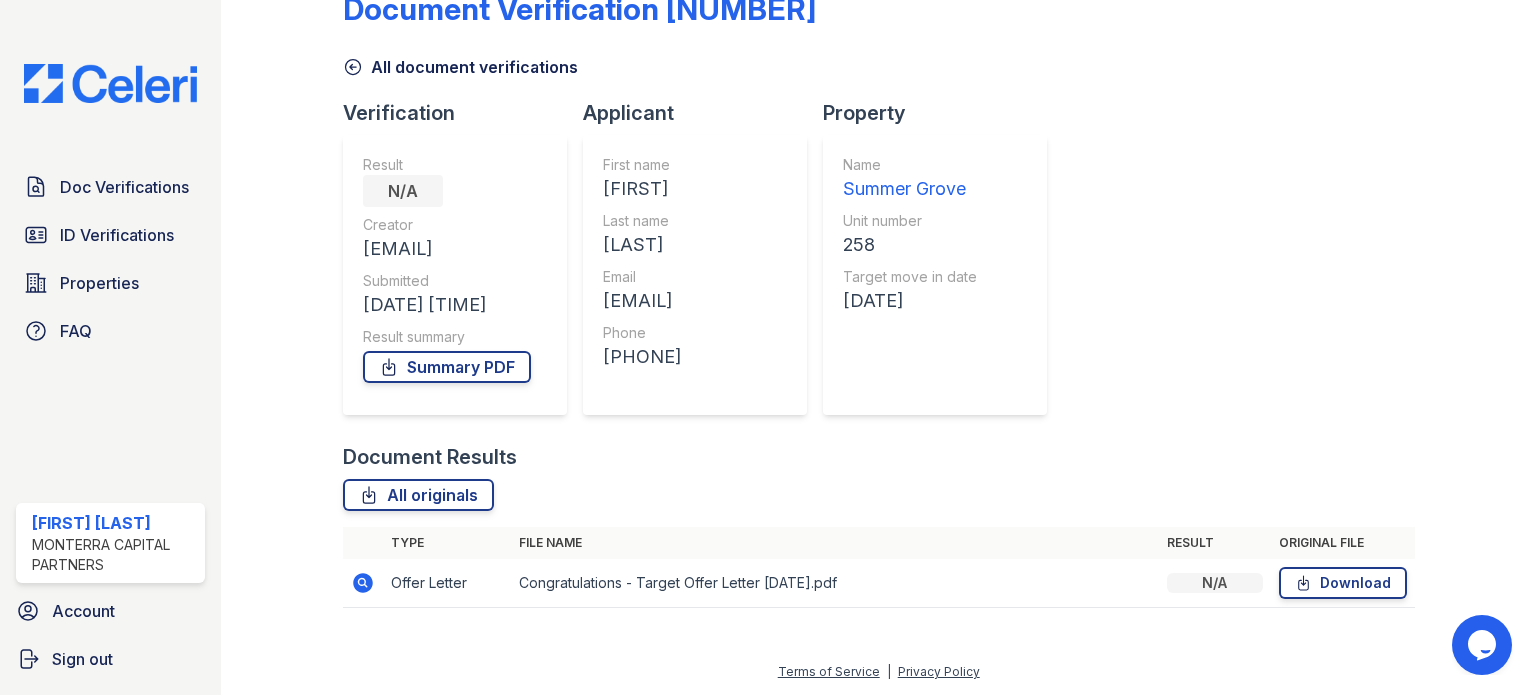 click on "Document Results" at bounding box center [879, 457] 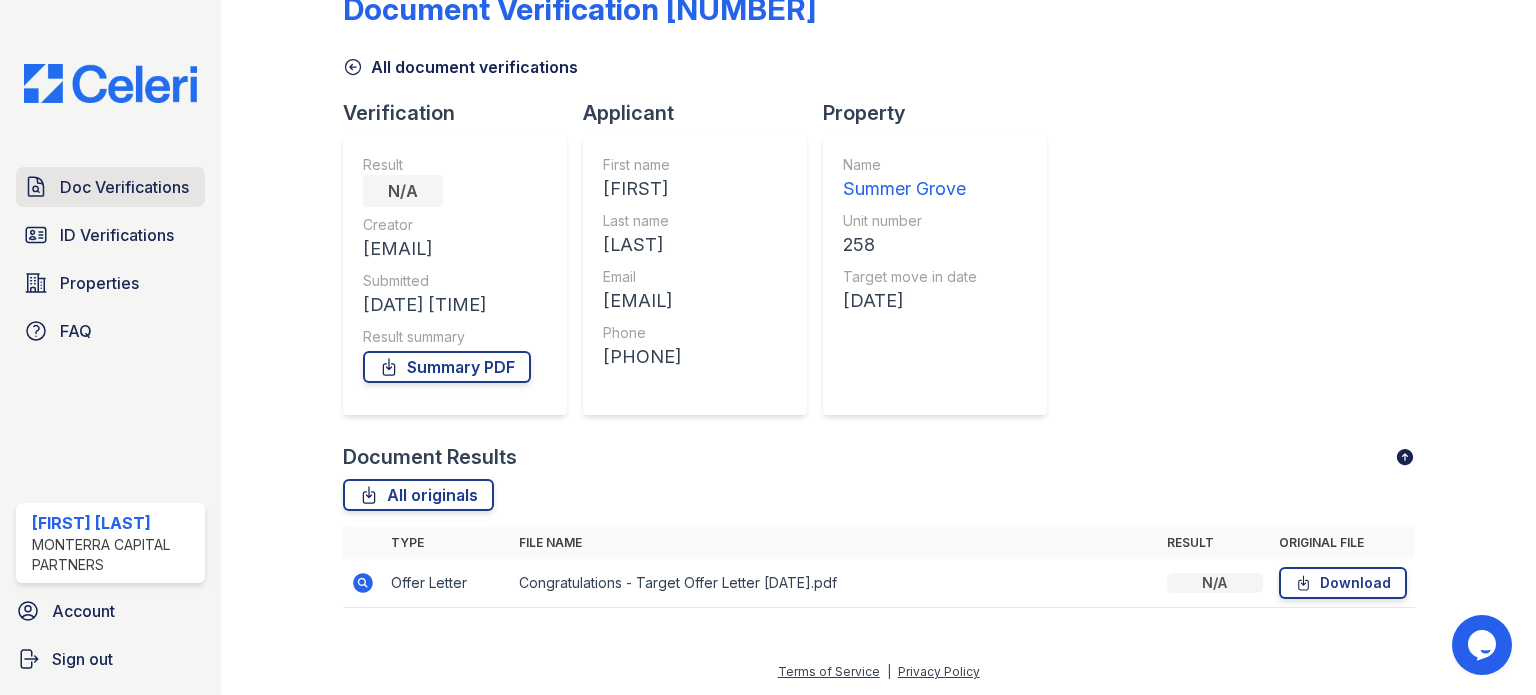 click on "Doc Verifications" at bounding box center (124, 187) 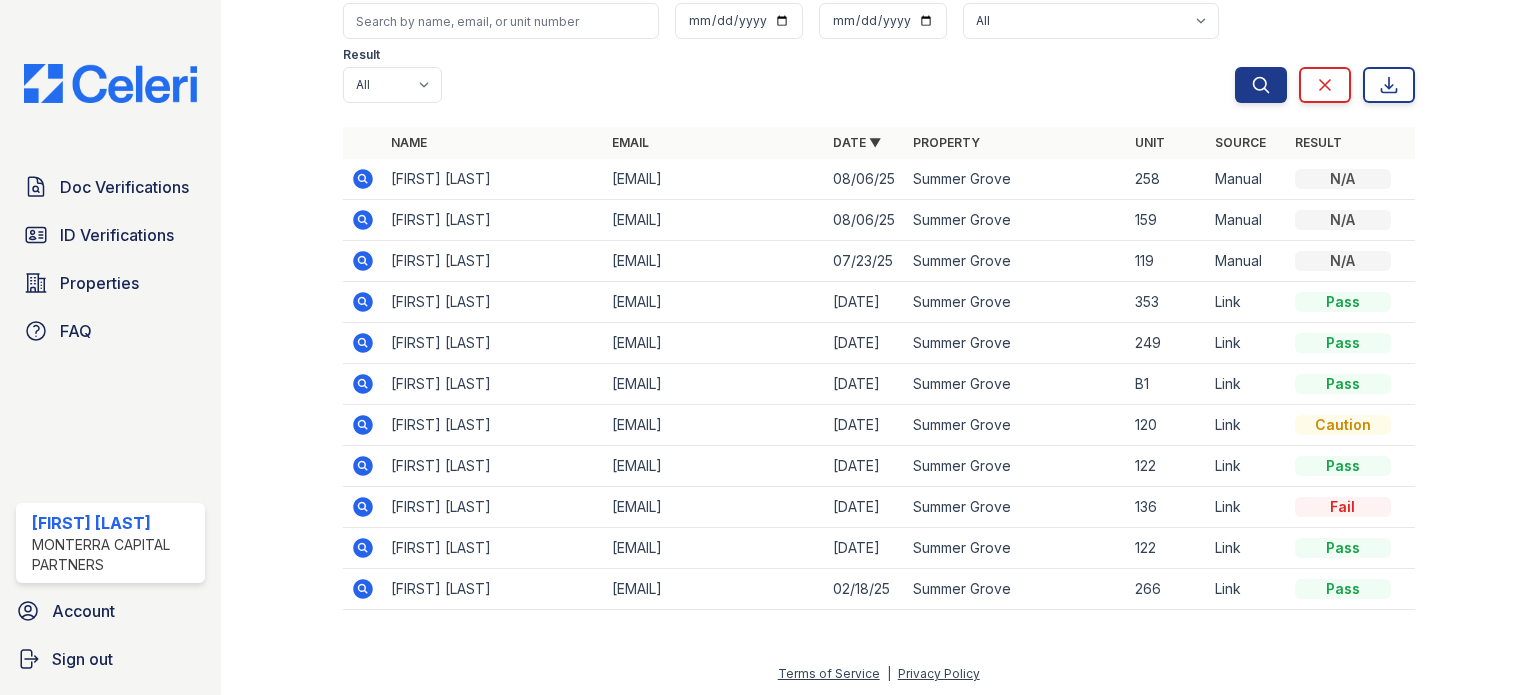 scroll, scrollTop: 0, scrollLeft: 0, axis: both 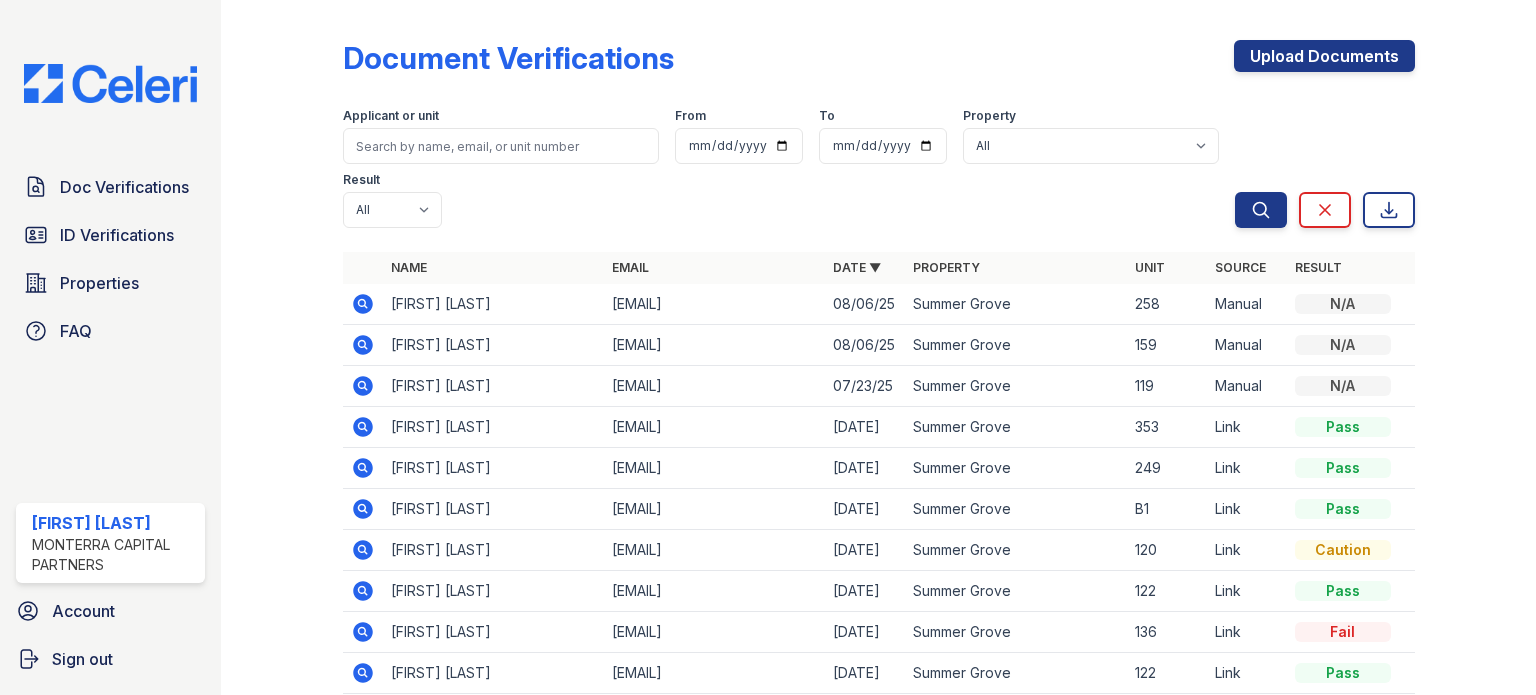 click on "Document Verifications
Upload Documents
Filter
Applicant or unit
From
To
Property
All
Summer Grove
Result
All
Pass
Caution
Fail
N/a
Search
Clear
Export
Search
Clear
Export
Name
Email
Date ▼
Property
Unit
Source
Result
[FIRST] [LAST]
[EMAIL]
[DATE]
Summer Grove
258
Manual
N/A
[FIRST] [LAST] [LAST]
[EMAIL]
[DATE]
Summer Grove
159
Manual
N/A
[FIRST] [LAST]
[EMAIL]
[DATE]
Summer Grove
119
Manual
N/A
[FIRST] [LAST]
[EMAIL]" at bounding box center [878, 347] 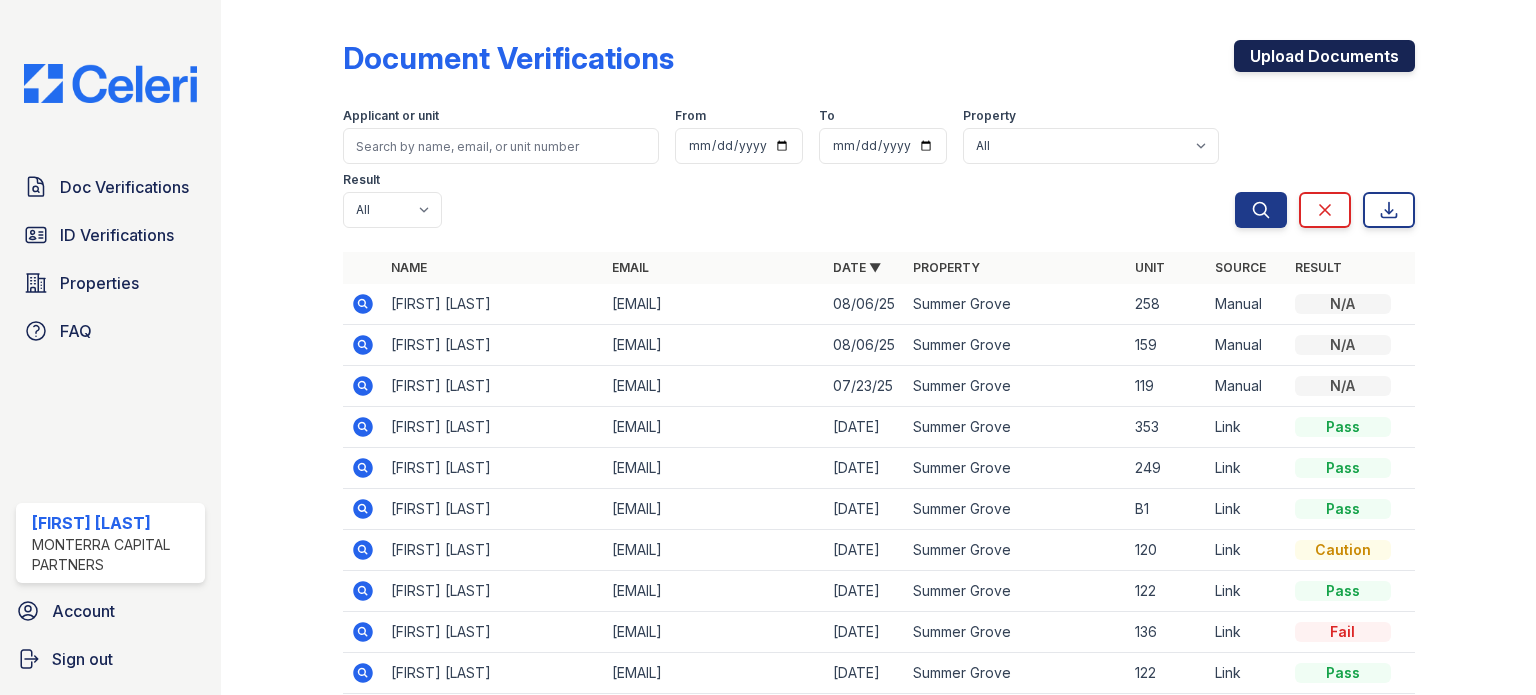click on "Upload Documents" at bounding box center [1324, 56] 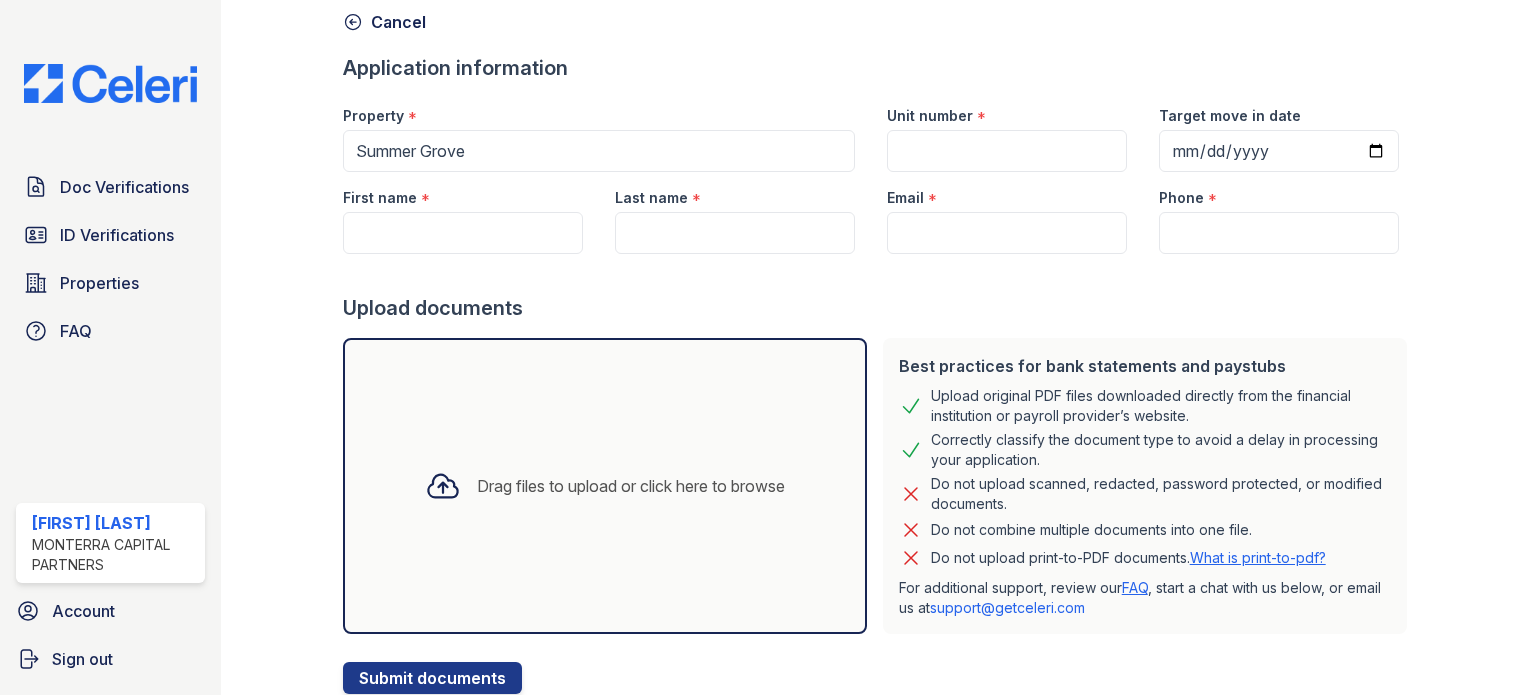 scroll, scrollTop: 160, scrollLeft: 0, axis: vertical 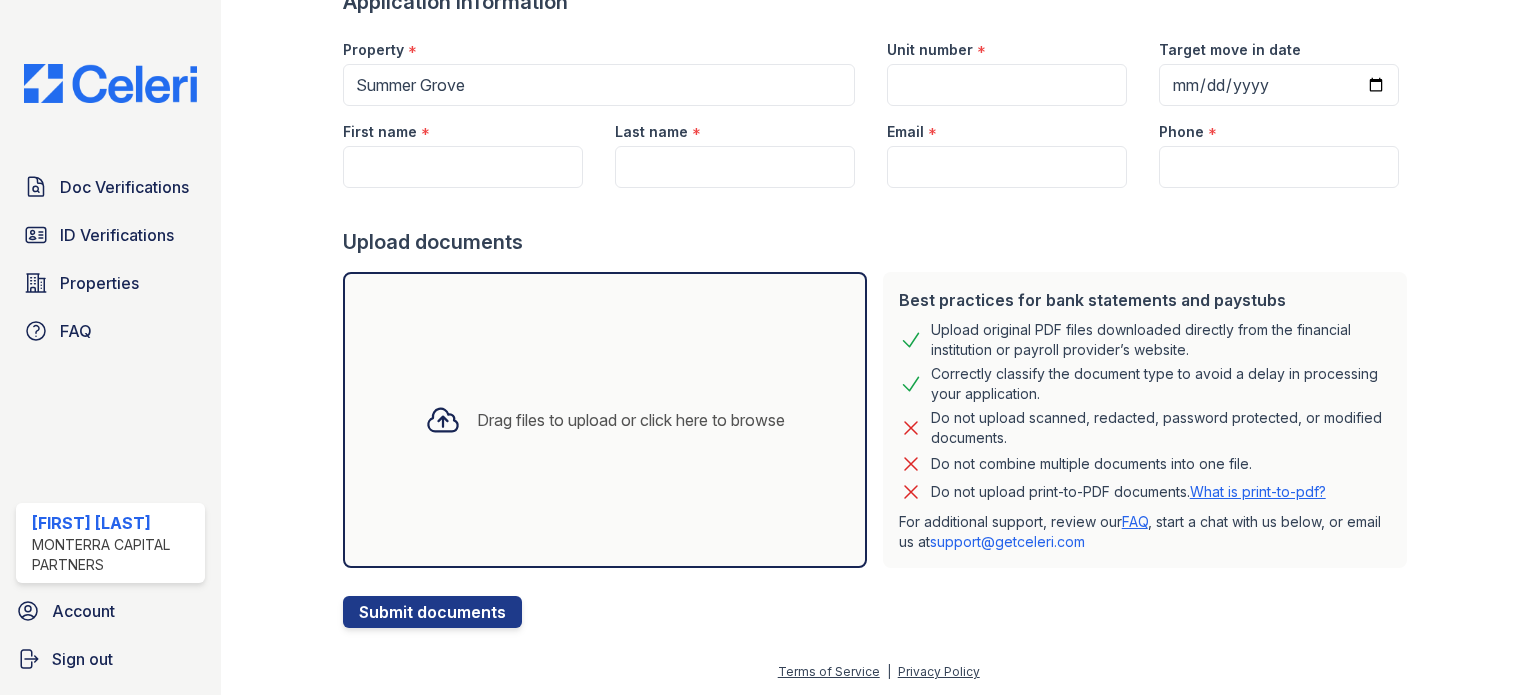 click on "Drag files to upload or click here to browse" at bounding box center (605, 420) 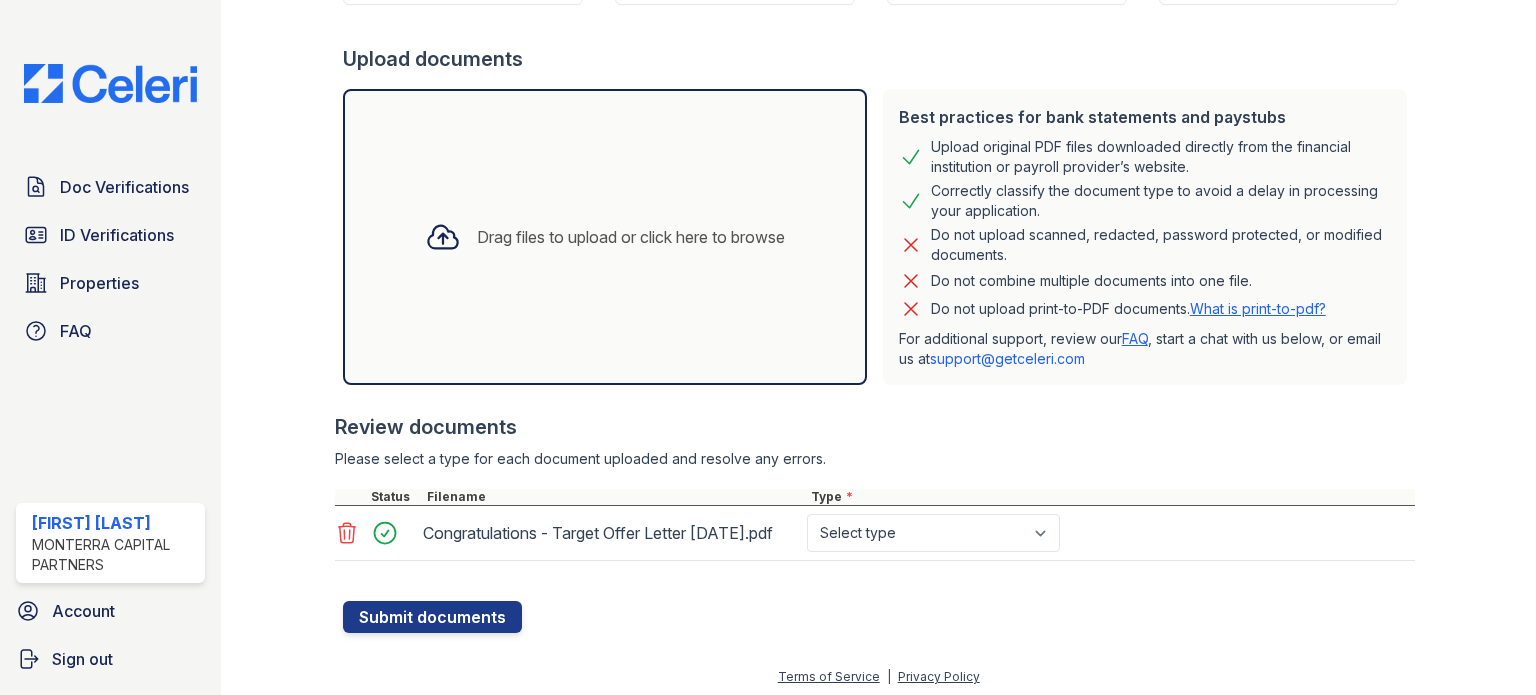 scroll, scrollTop: 360, scrollLeft: 0, axis: vertical 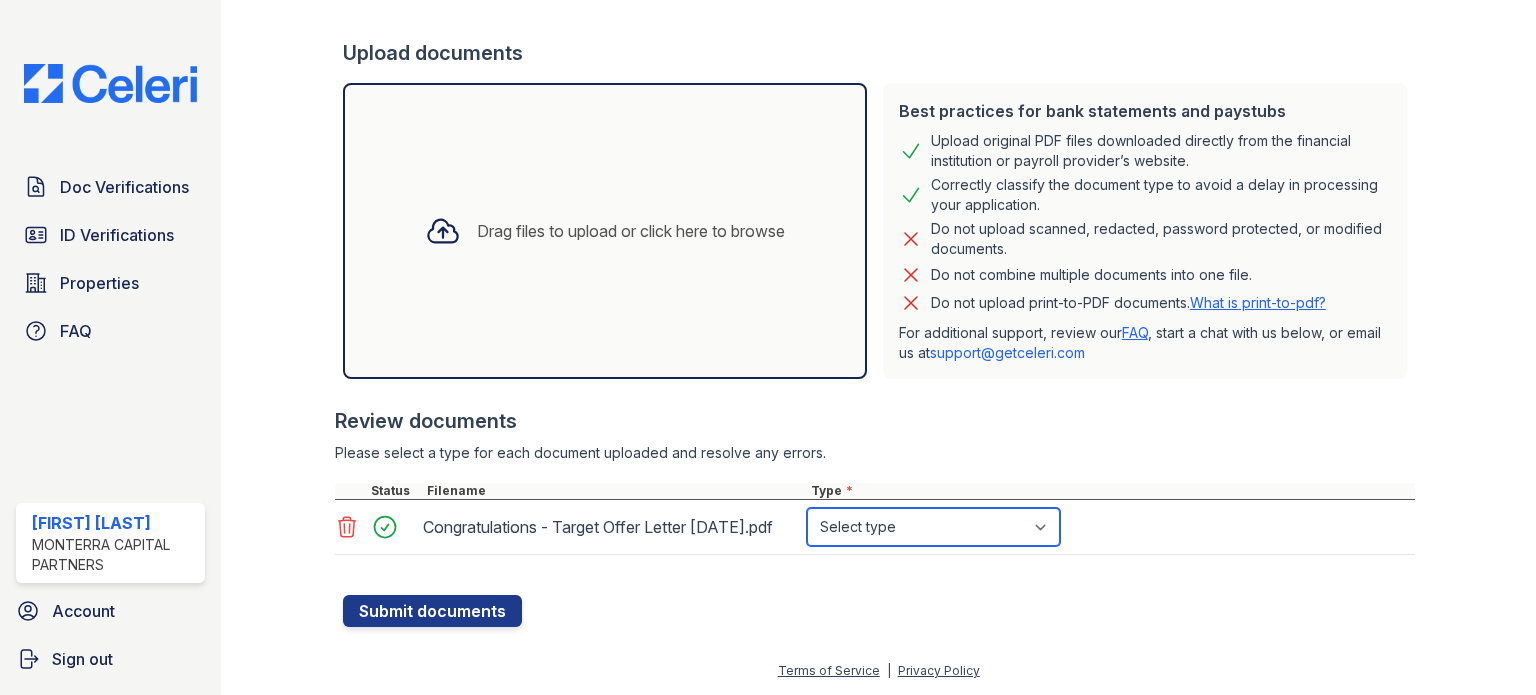 click on "Select type
Paystub
Bank Statement
Offer Letter
Tax Documents
Benefit Award Letter
Investment Account Statement
Other" at bounding box center (933, 527) 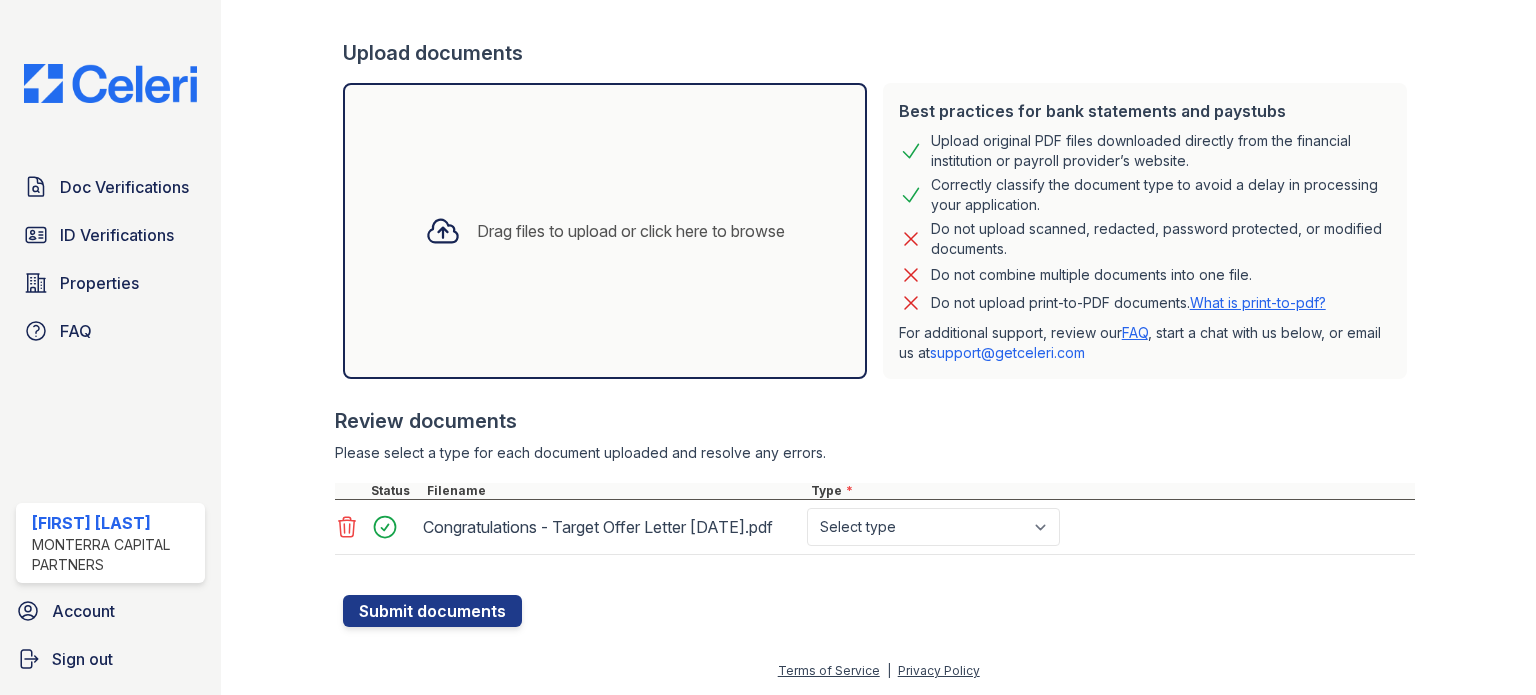 click at bounding box center [875, 397] 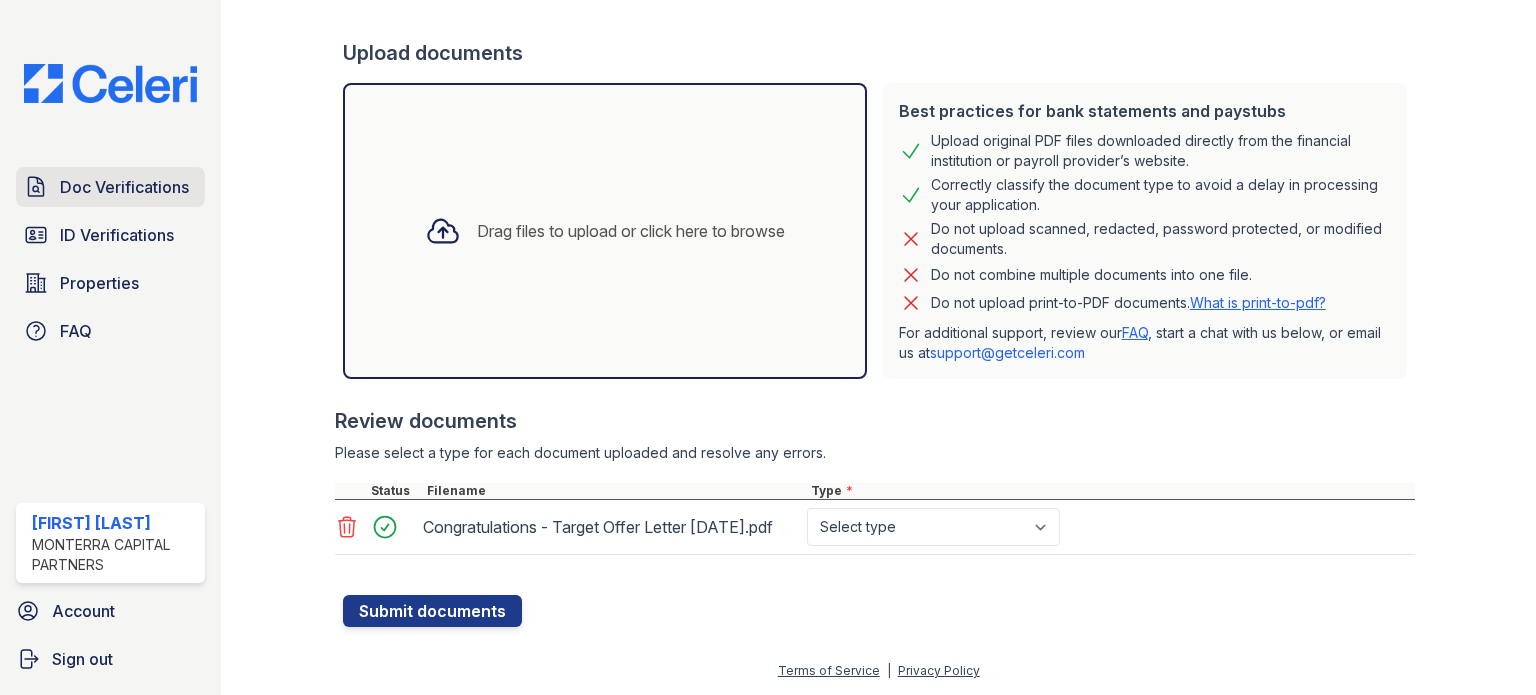 click on "Doc Verifications" at bounding box center [124, 187] 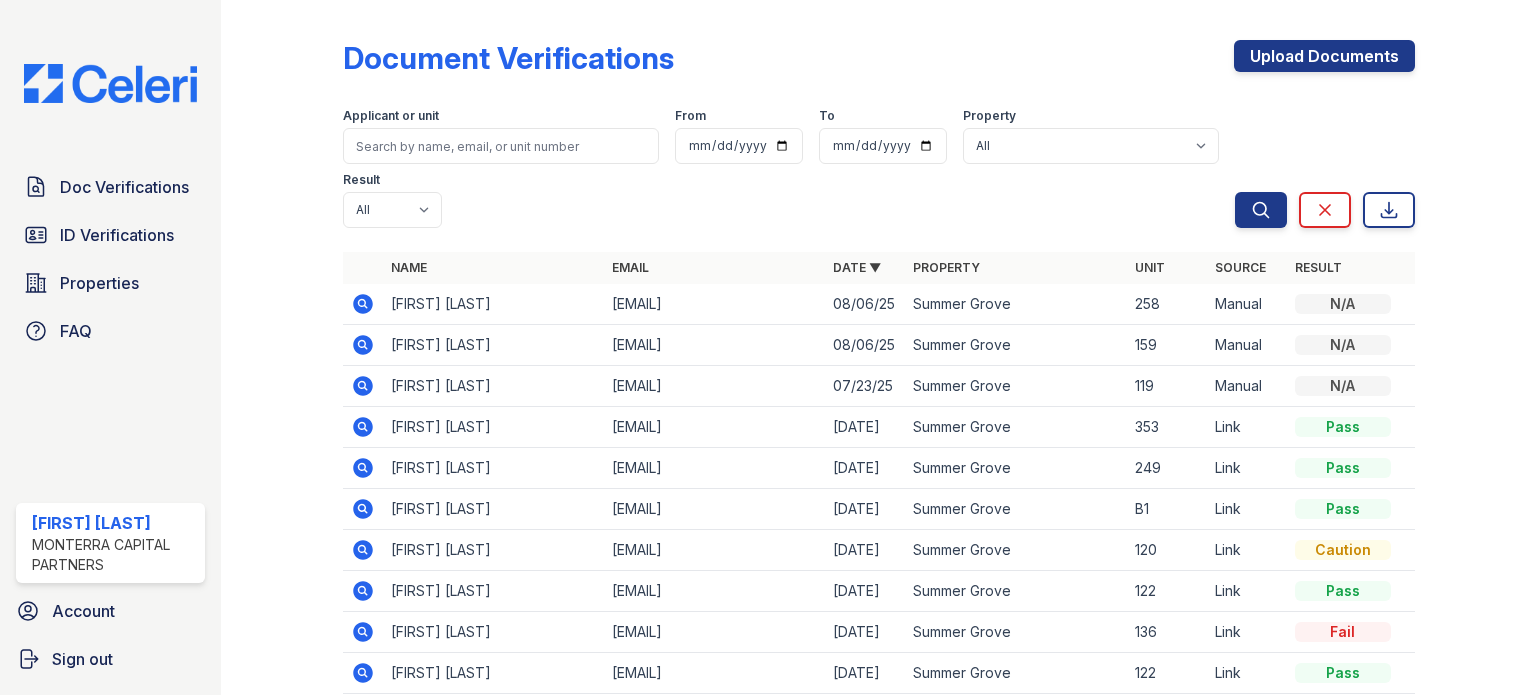 click on "Document Verifications
Upload Documents
Filter
Applicant or unit
From
To
Property
All
Summer Grove
Result
All
Pass
Caution
Fail
N/a
Search
Clear
Export
Search
Clear
Export
Name
Email
Date ▼
Property
Unit
Source
Result
[FIRST] [LAST]
[EMAIL]
[DATE]
Summer Grove
258
Manual
N/A
[FIRST] [LAST] [LAST]
[EMAIL]
[DATE]
Summer Grove
159
Manual
N/A
[FIRST] [LAST]
[EMAIL]
[DATE]
Summer Grove
119
Manual
N/A
[FIRST] [LAST]
[EMAIL]" at bounding box center (879, 381) 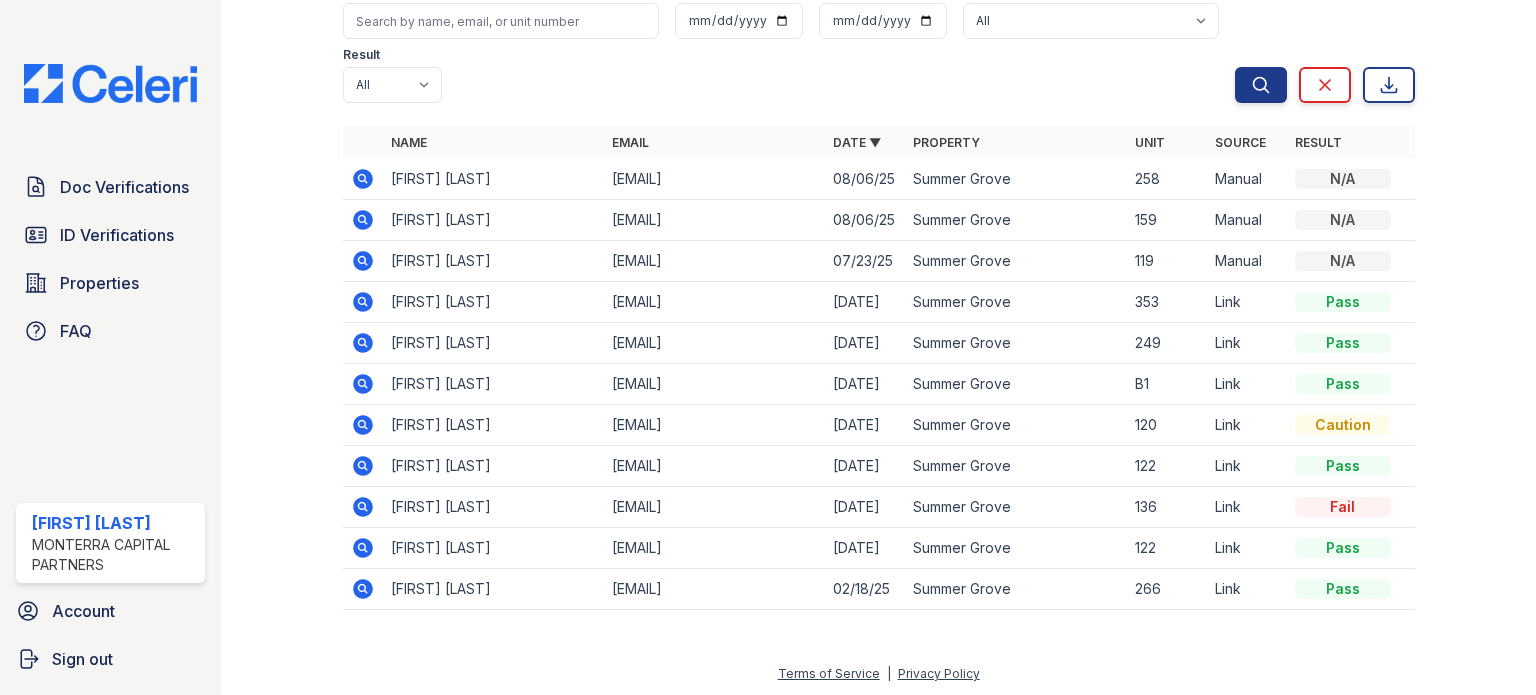 scroll, scrollTop: 0, scrollLeft: 0, axis: both 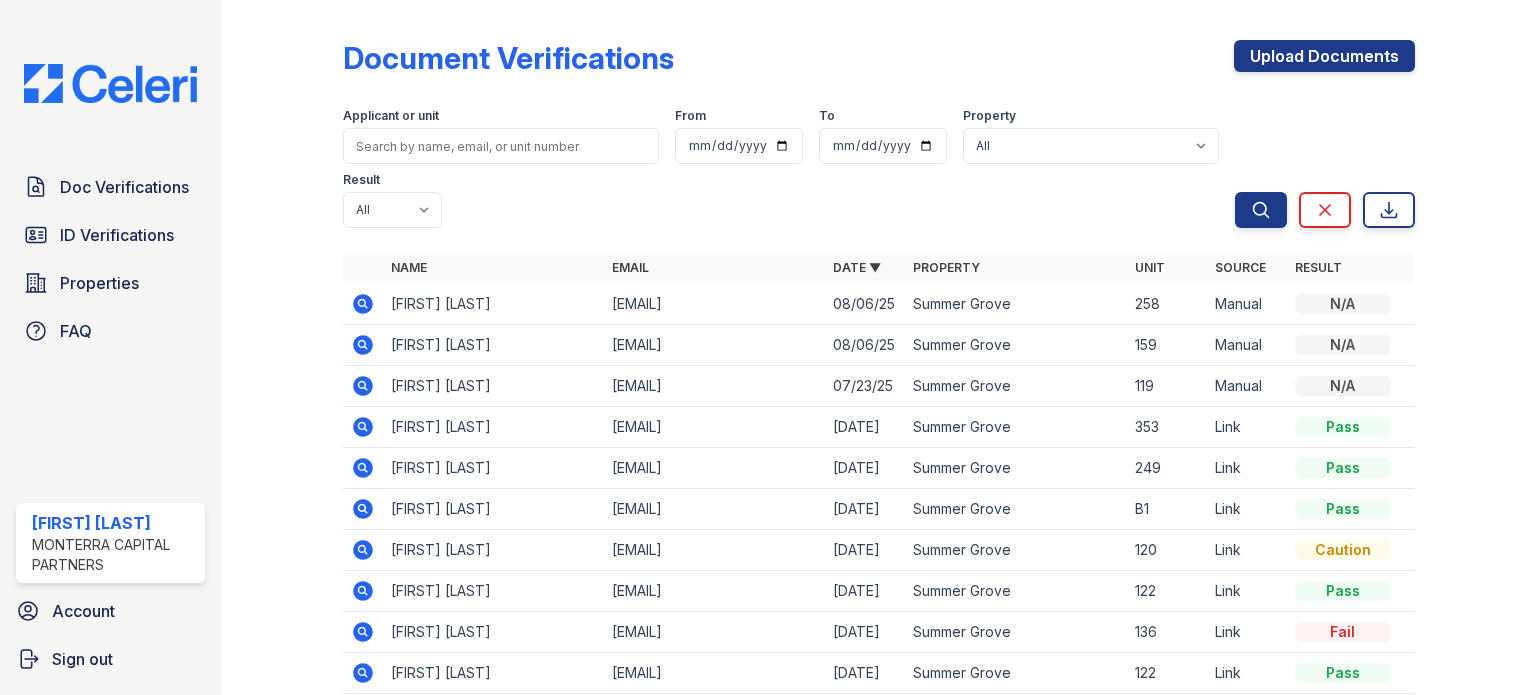 click on "Document Verifications
Upload Documents
Filter
Applicant or unit
From
To
Property
All
Summer Grove
Result
All
Pass
Caution
Fail
N/a
Search
Clear
Export
Search
Clear
Export
Name
Email
Date ▼
Property
Unit
Source
Result
[FIRST] [LAST]
[EMAIL]
[DATE]
Summer Grove
258
Manual
N/A
[FIRST] [LAST] [LAST]
[EMAIL]
[DATE]
Summer Grove
159
Manual
N/A
[FIRST] [LAST]
[EMAIL]
[DATE]
Summer Grove
119
Manual
N/A
[FIRST] [LAST]
[EMAIL]" at bounding box center (879, 381) 